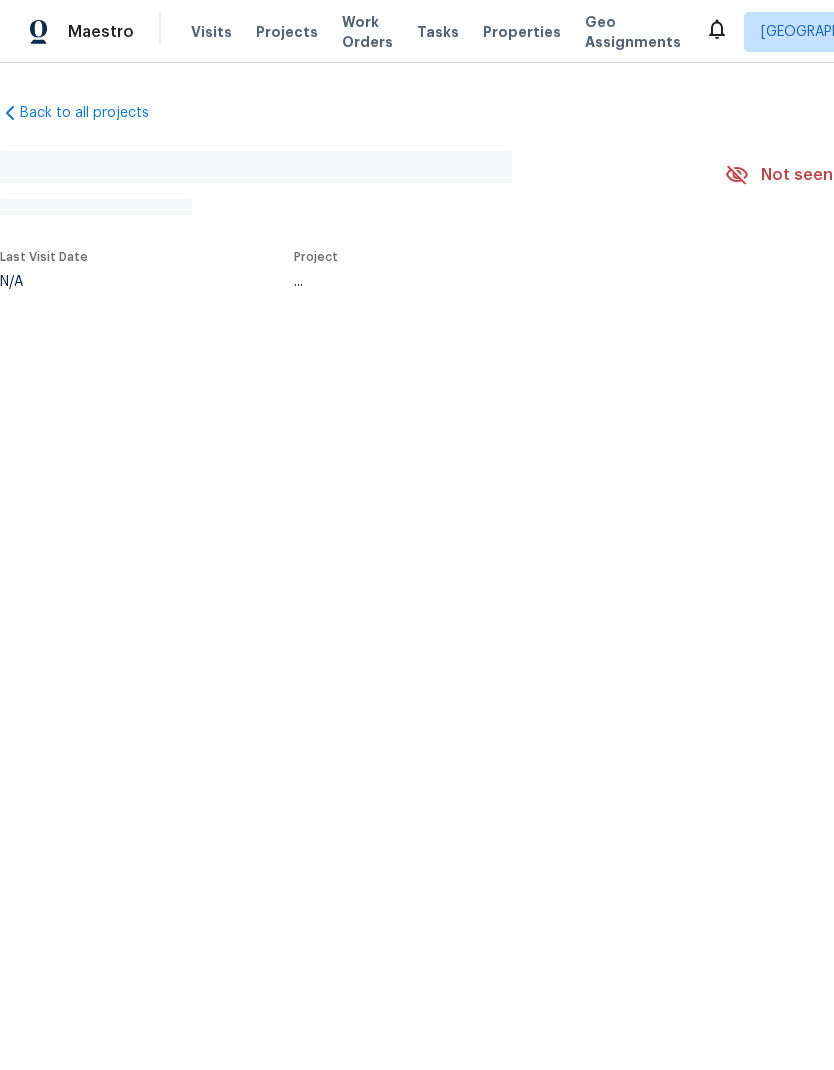 scroll, scrollTop: 0, scrollLeft: 0, axis: both 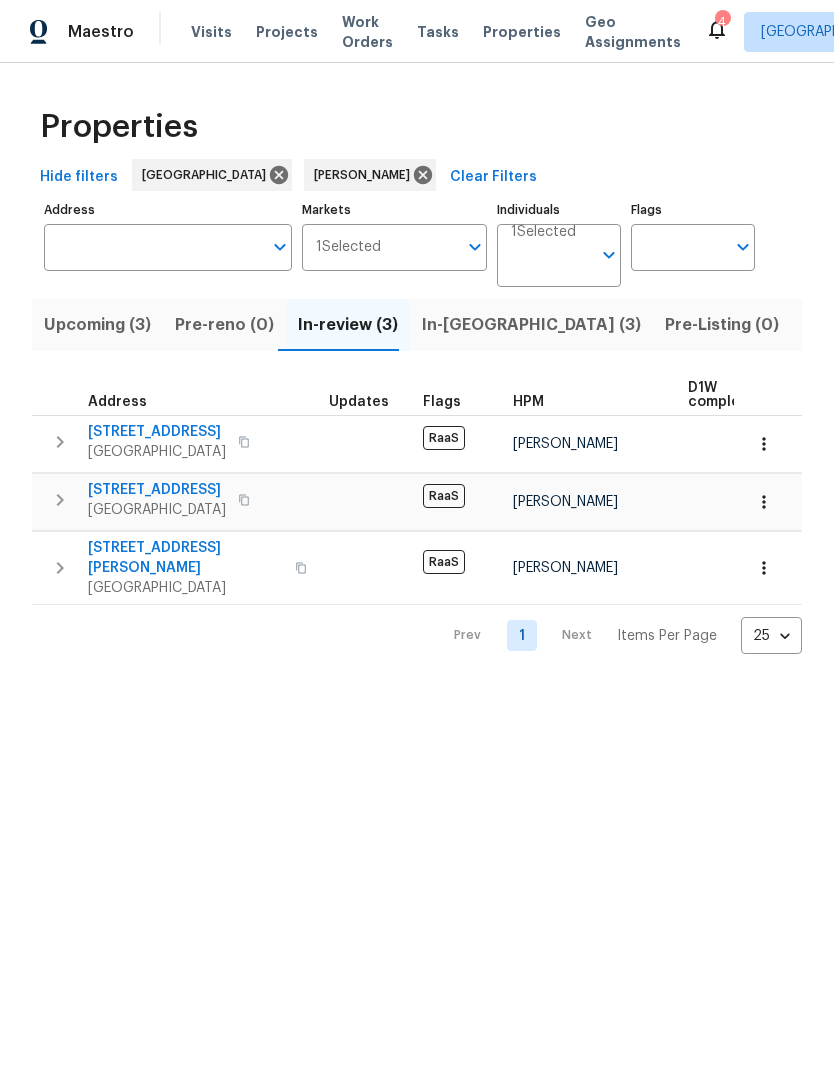 click on "[STREET_ADDRESS]" at bounding box center [157, 490] 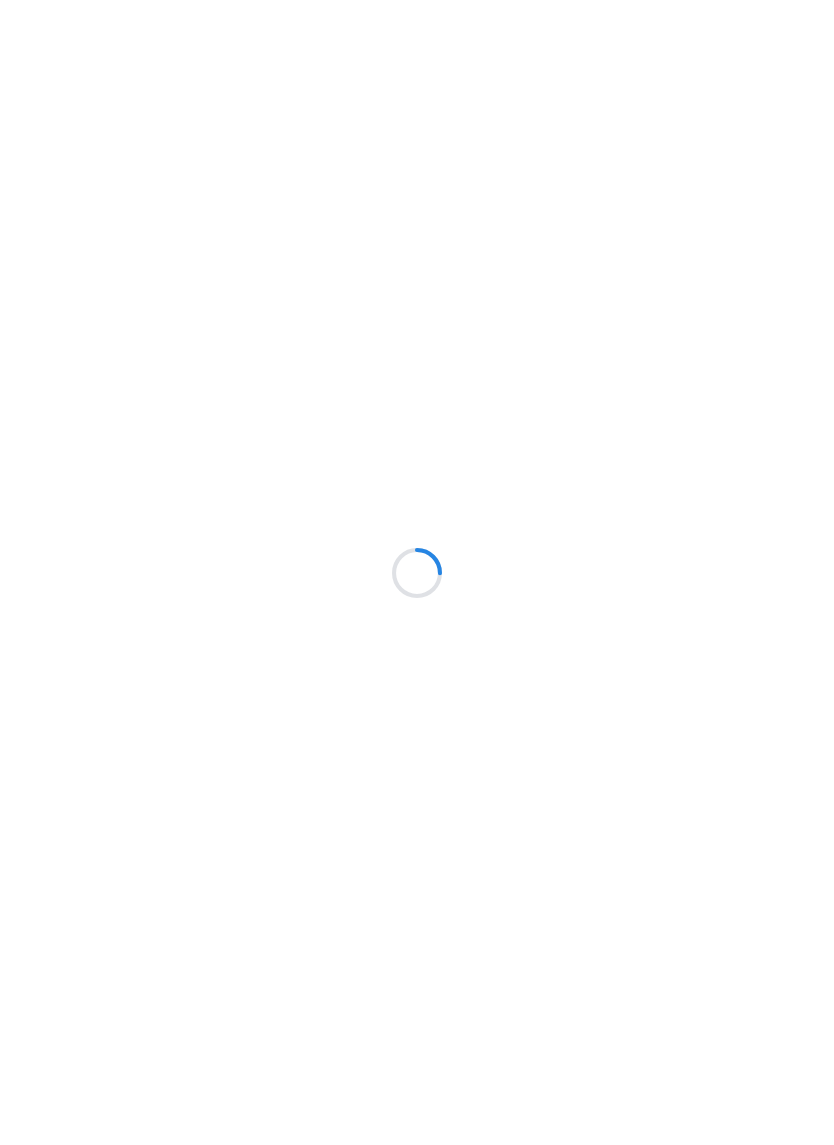 scroll, scrollTop: 0, scrollLeft: 0, axis: both 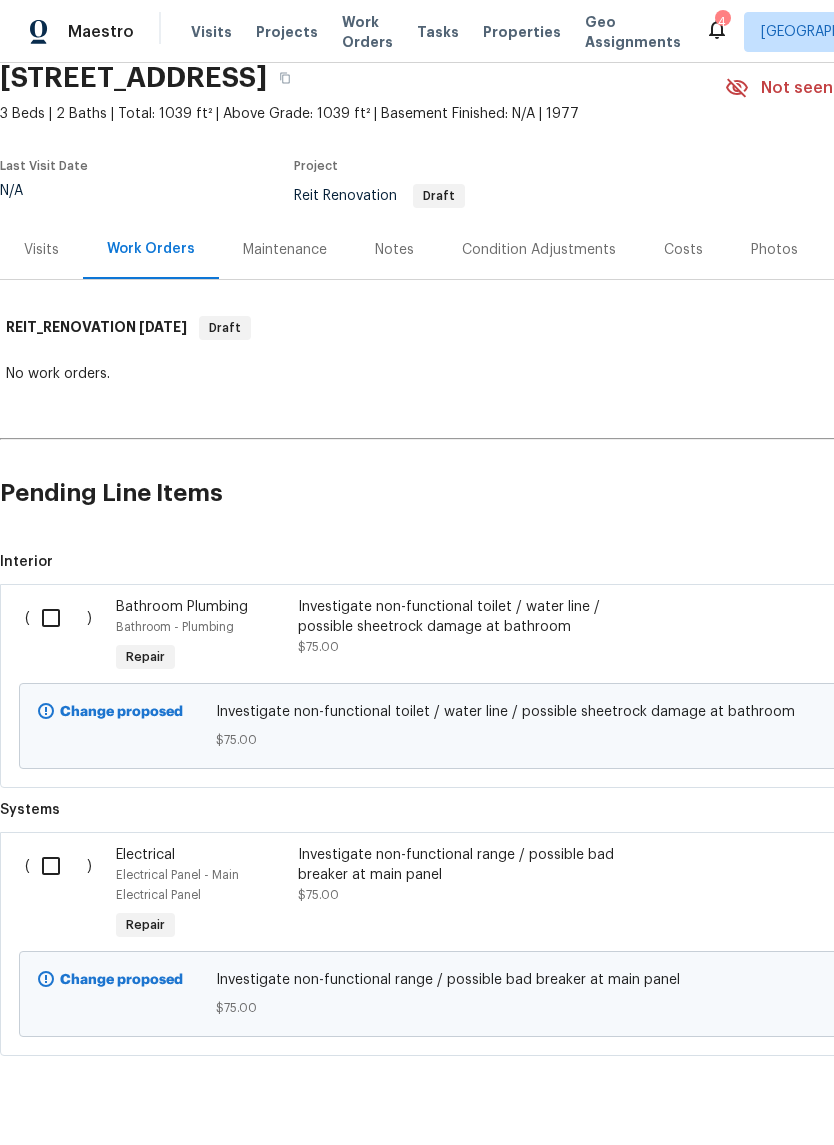 click at bounding box center [58, 866] 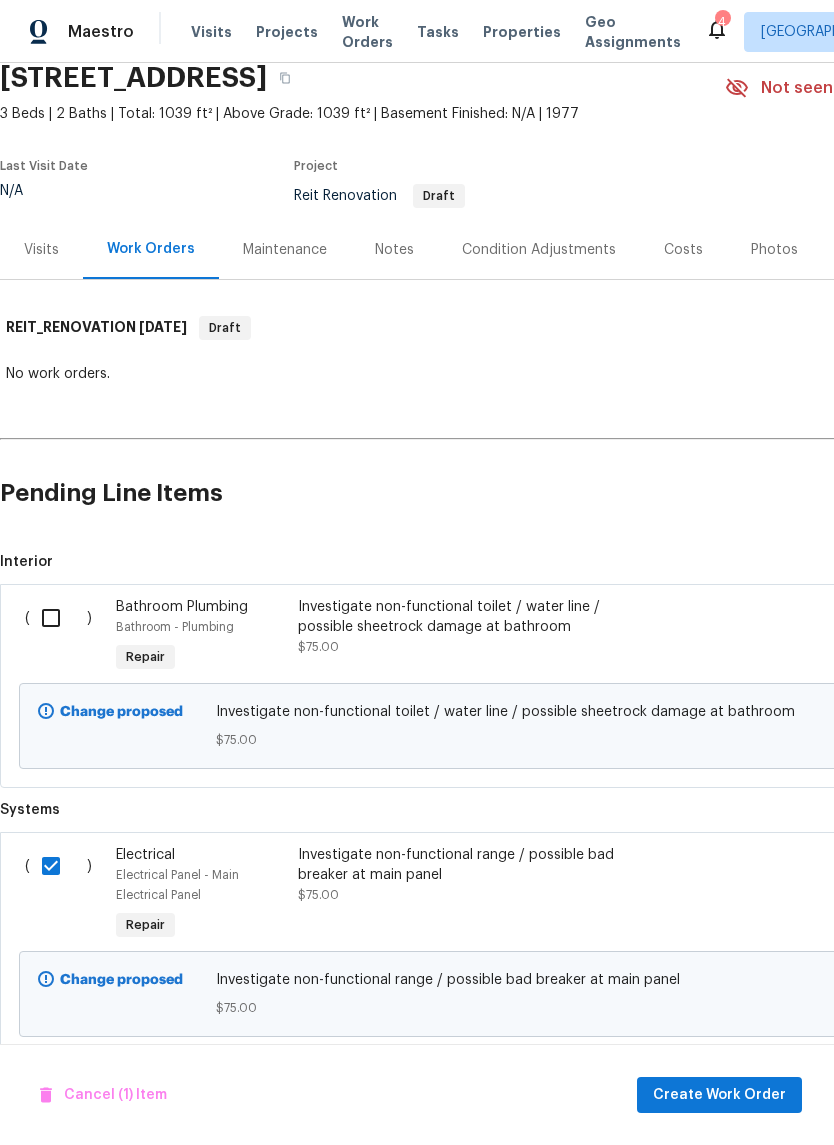 click at bounding box center (58, 618) 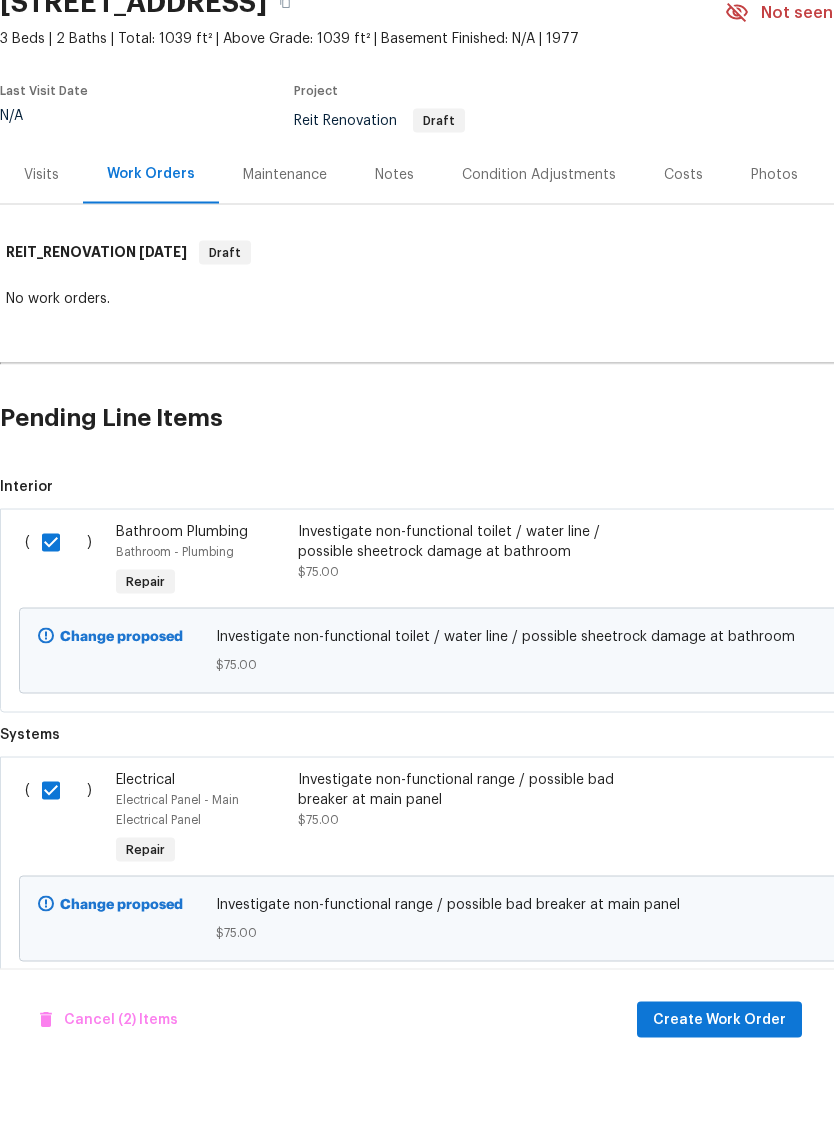 scroll, scrollTop: 49, scrollLeft: 0, axis: vertical 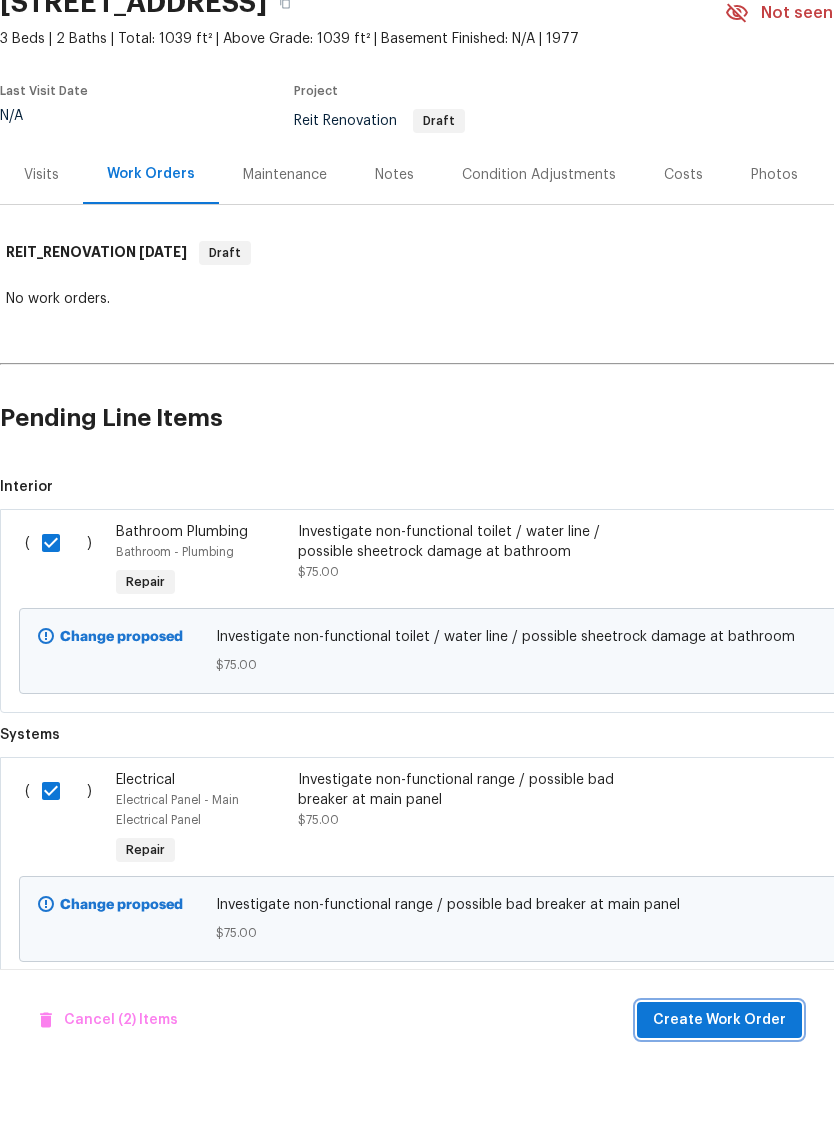 click on "Create Work Order" at bounding box center [719, 1095] 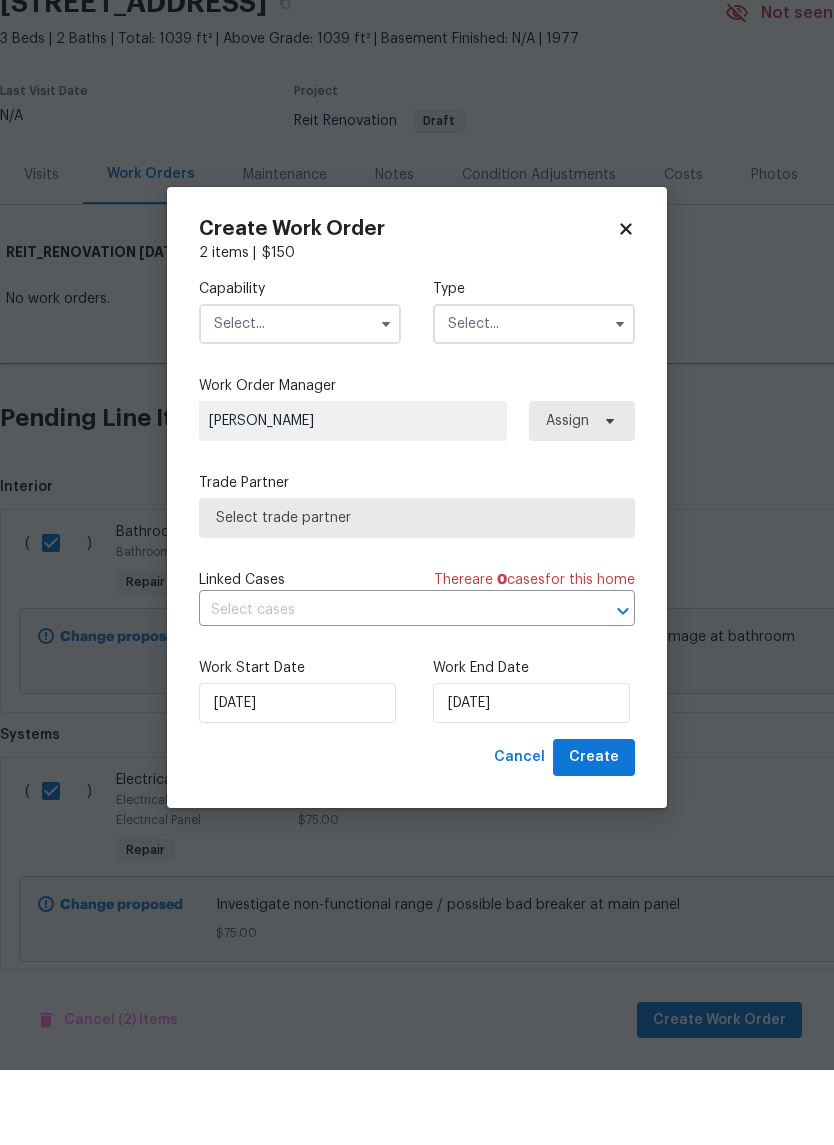 click at bounding box center (300, 399) 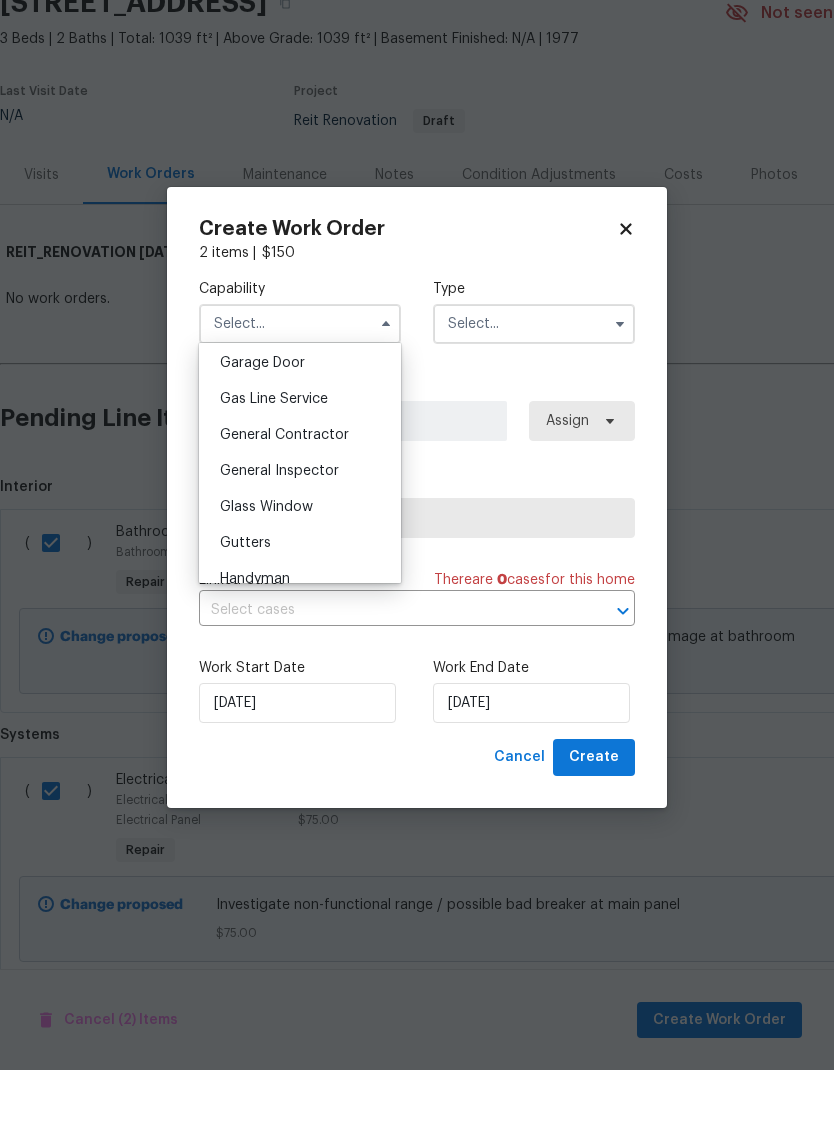 scroll, scrollTop: 909, scrollLeft: 0, axis: vertical 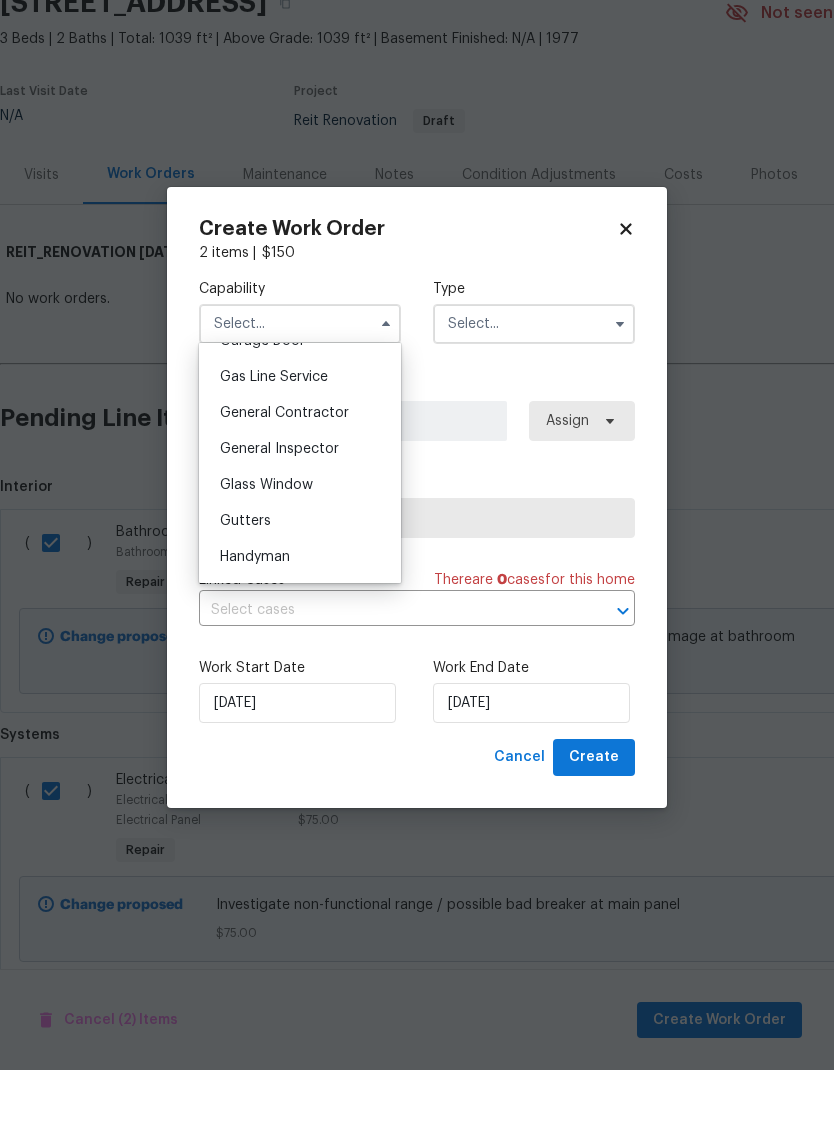 click on "General Contractor" at bounding box center (284, 488) 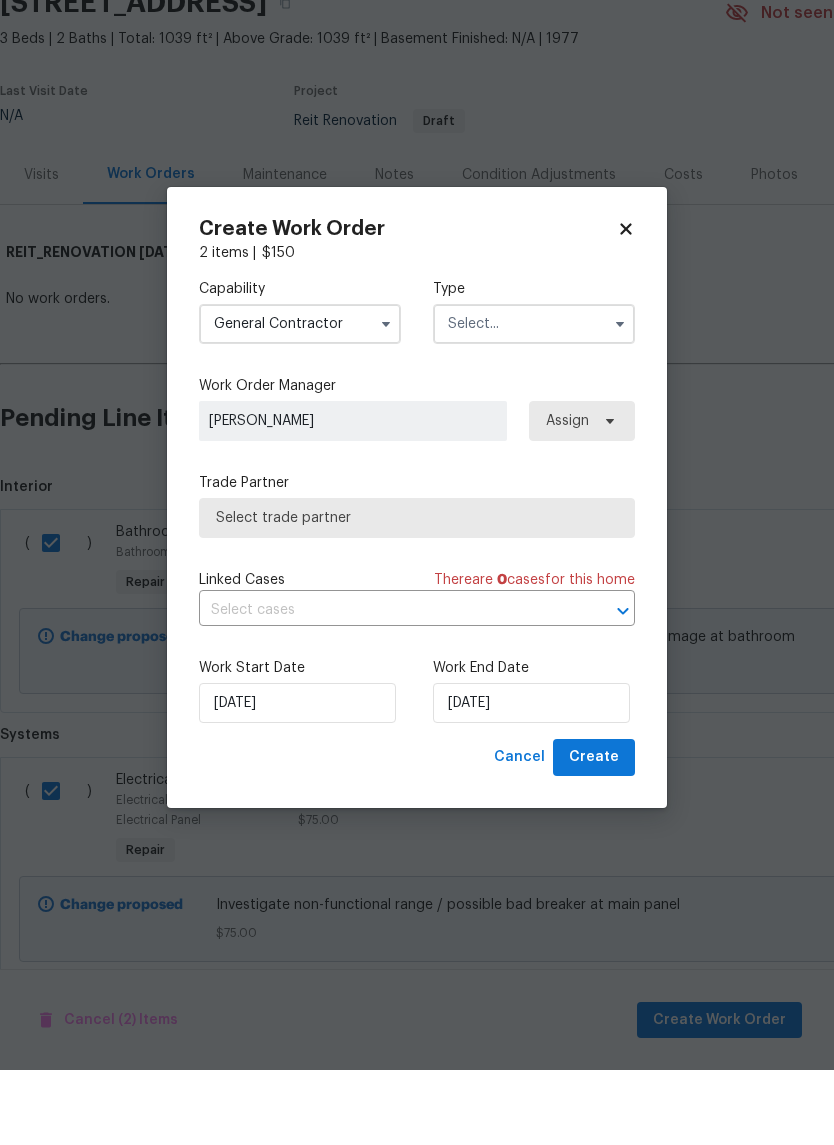 click at bounding box center [534, 399] 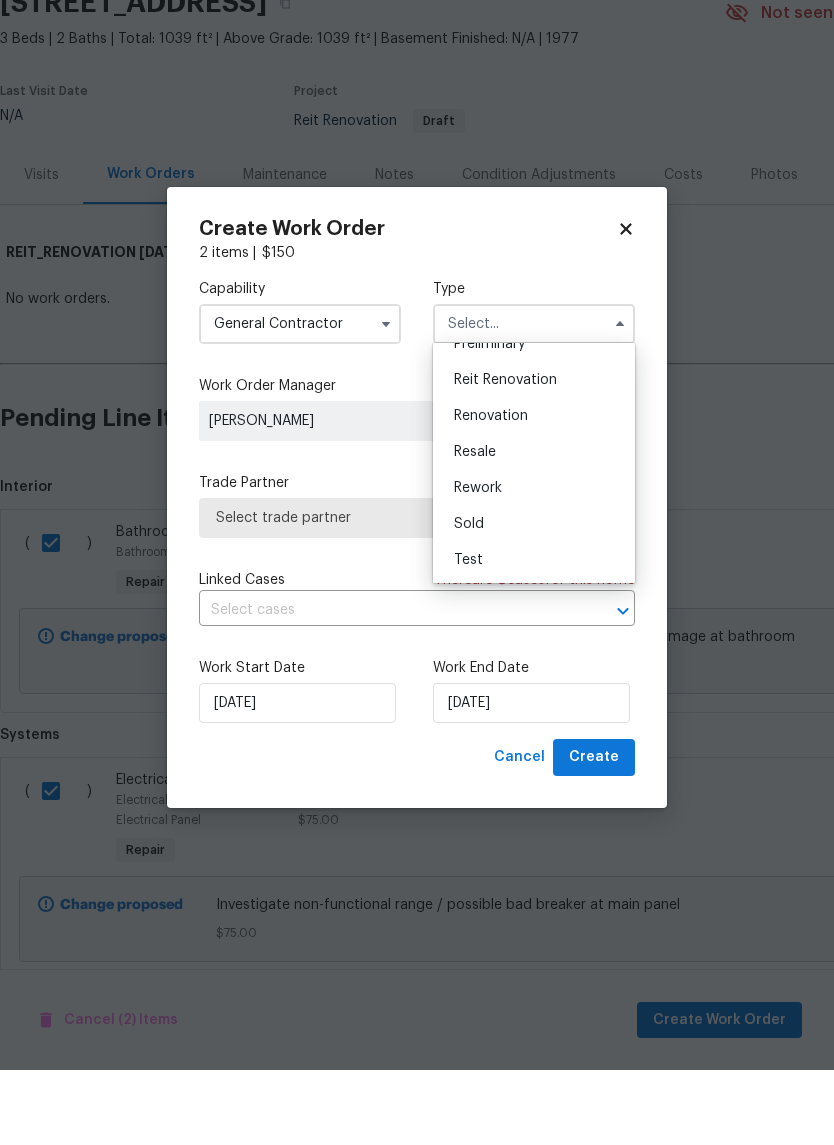 scroll, scrollTop: 454, scrollLeft: 0, axis: vertical 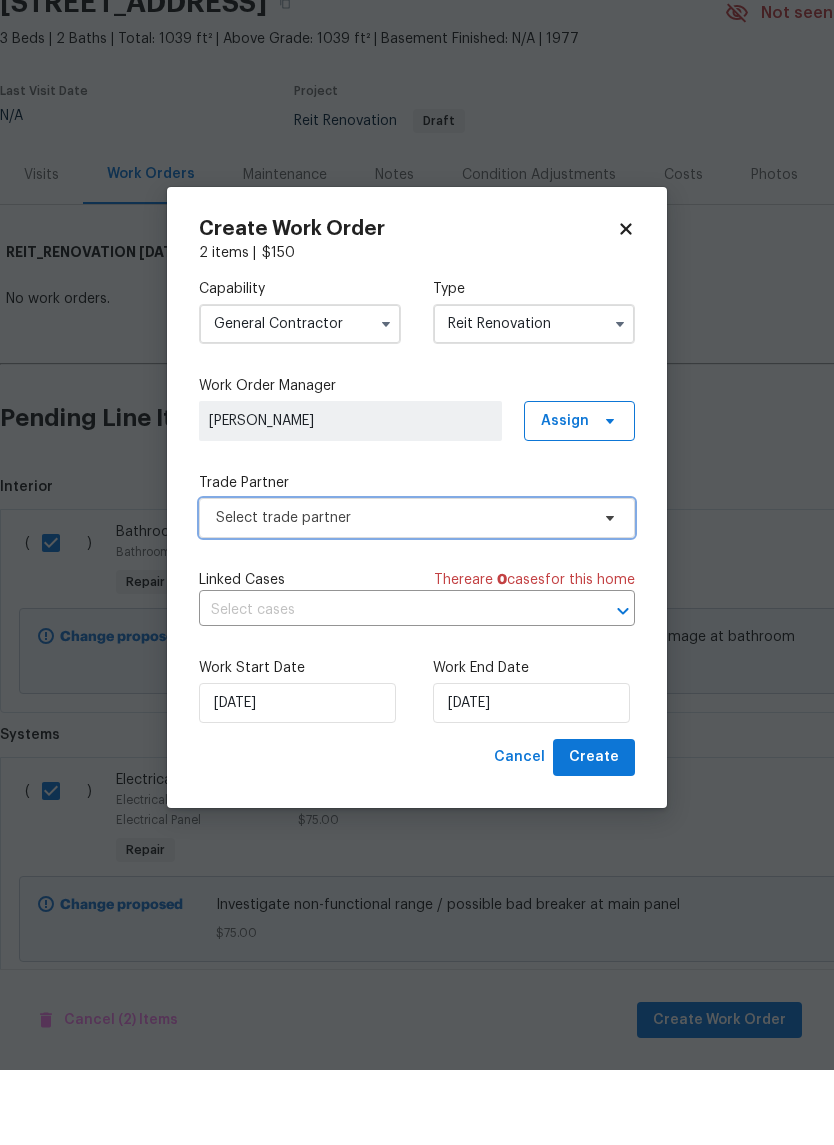 click on "Select trade partner" at bounding box center (417, 593) 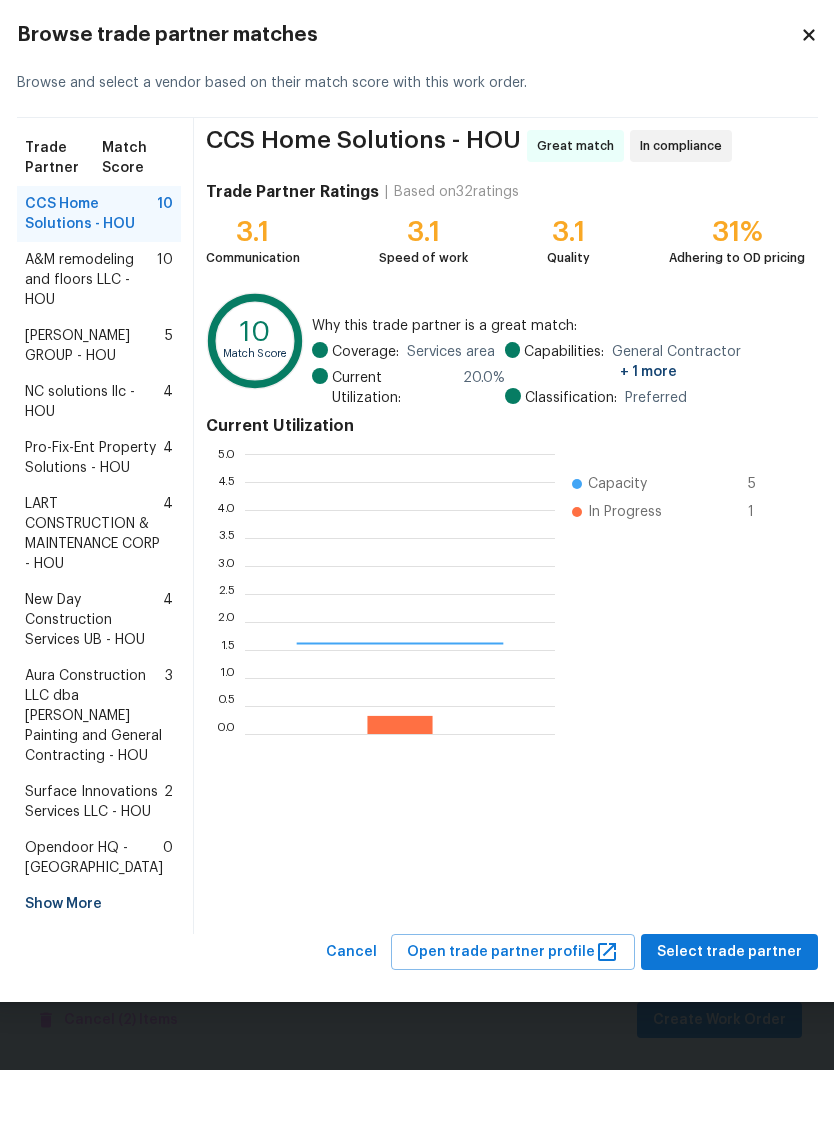 scroll, scrollTop: 2, scrollLeft: 2, axis: both 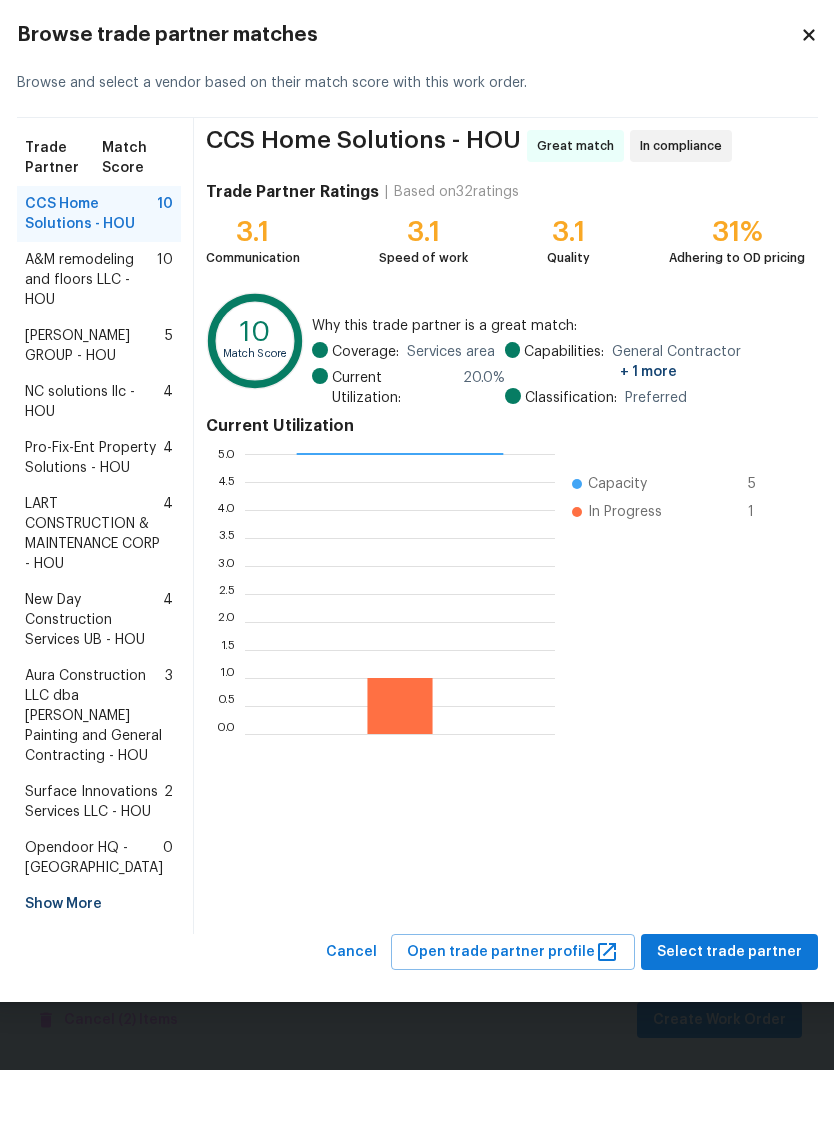 click on "[PERSON_NAME] GROUP - HOU" at bounding box center [95, 421] 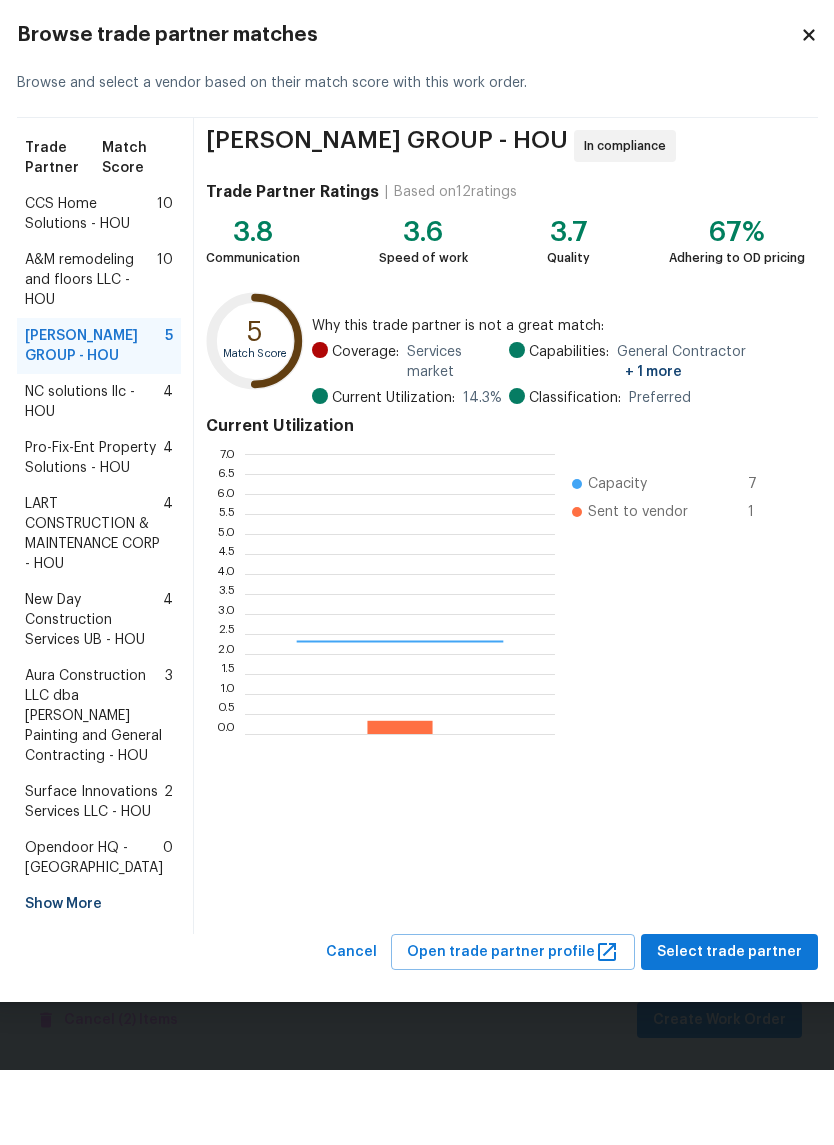 scroll, scrollTop: 2, scrollLeft: 2, axis: both 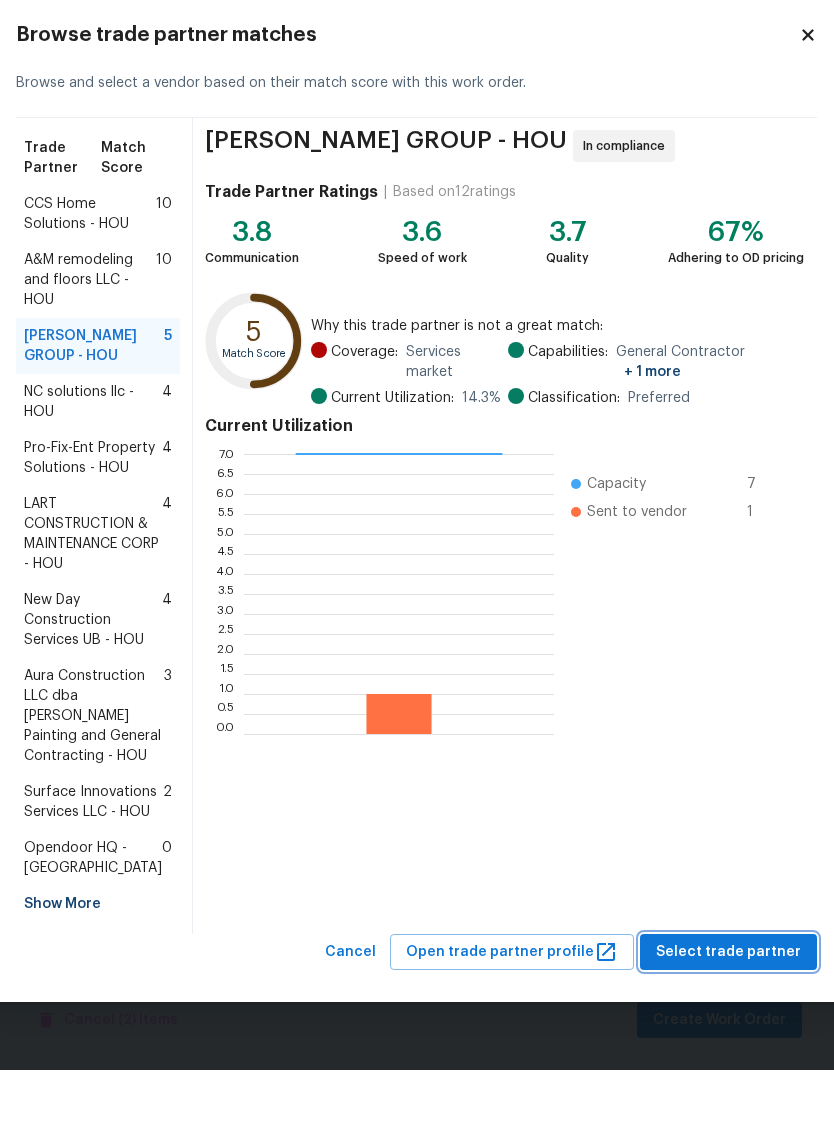 click on "Select trade partner" at bounding box center (728, 1027) 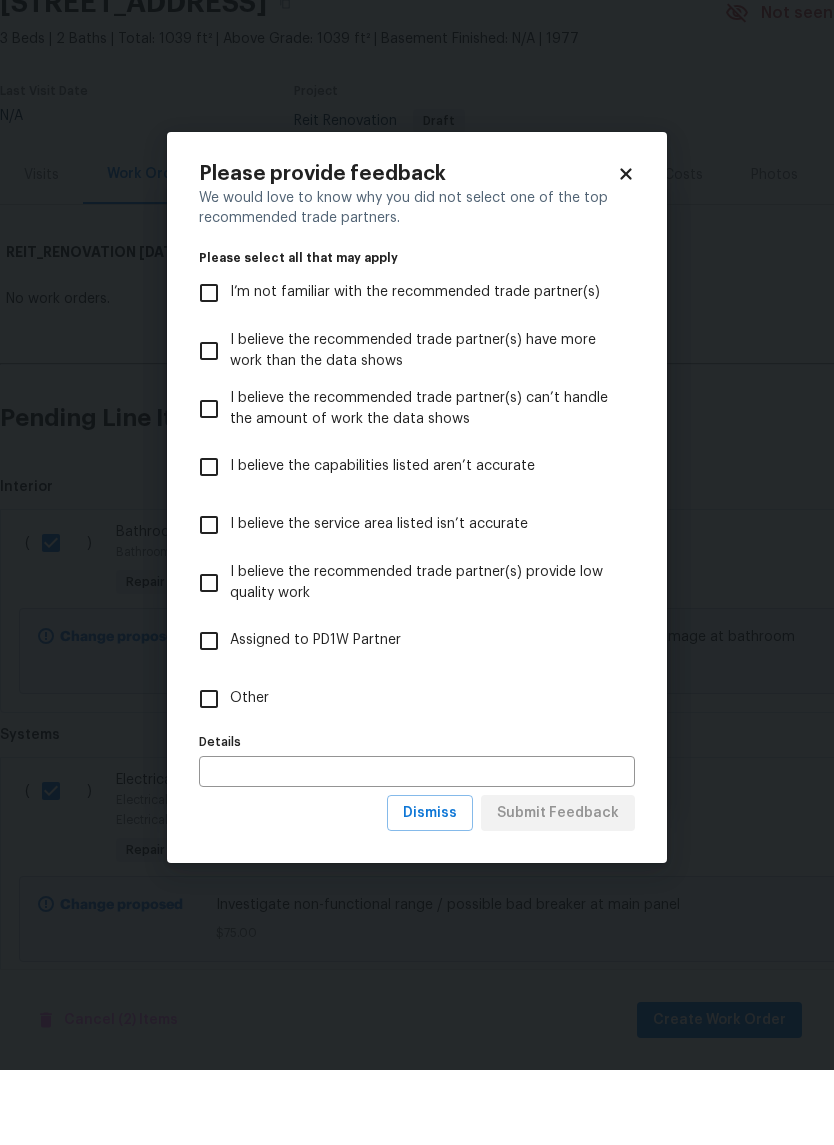 scroll, scrollTop: 104, scrollLeft: 0, axis: vertical 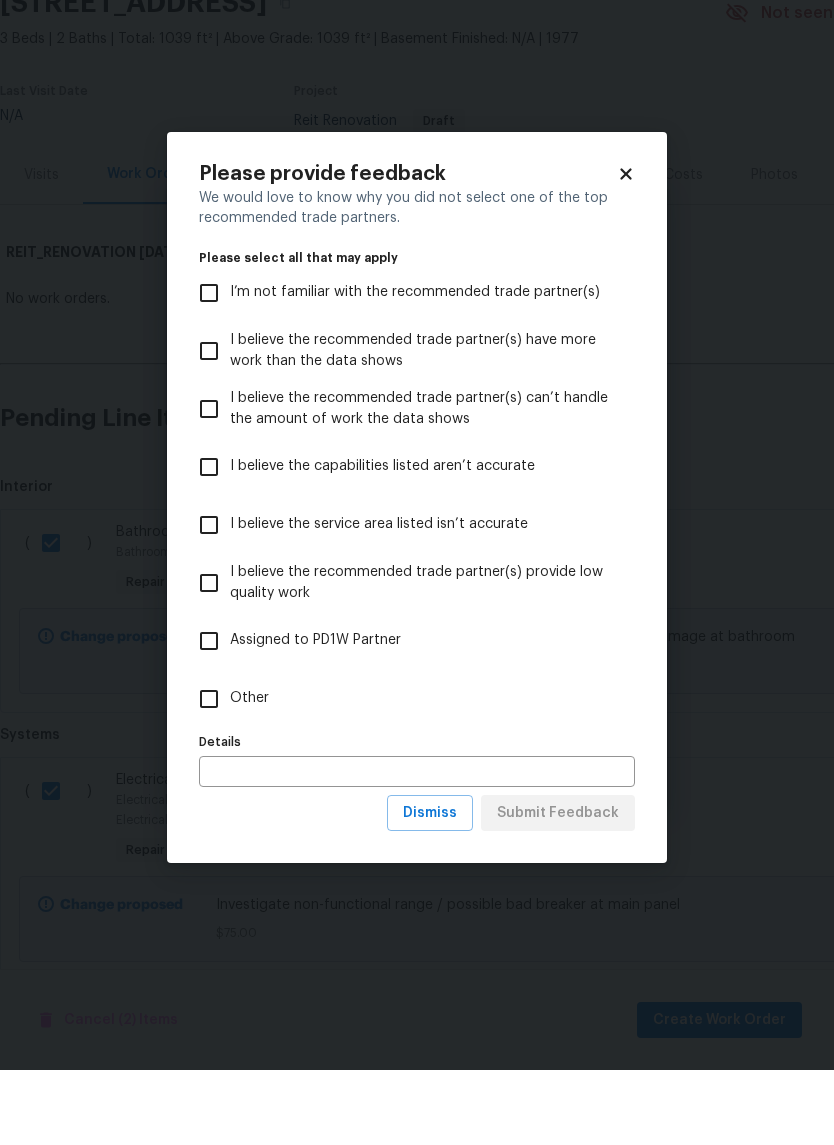 click on "Maestro Visits Projects Work Orders Tasks Properties Geo Assignments 4 Houston Andy Taylor Back to all projects 10003 Valley Sun Dr, Houston, TX 77078 3 Beds | 2 Baths | Total: 1039 ft² | Above Grade: 1039 ft² | Basement Finished: N/A | 1977 Not seen today Mark Seen Actions Last Visit Date N/A Project Reit Renovation   Draft Visits Work Orders Maintenance Notes Condition Adjustments Costs Photos Floor Plans Cases REIT_RENOVATION   7/10/25 Draft No work orders. Cancel (2) Items Create Work Order Pending Line Items Create Line Item Interior ( ) Bathroom Plumbing Bathroom - Plumbing Repair Investigate non-functional toilet / water line / possible sheetrock damage at bathroom $75.00 Draft Change proposed Investigate non-functional toilet / water line / possible sheetrock damage at bathroom $75.00 Deny Approve Systems ( ) Electrical Electrical Panel - Main Electrical Panel Repair Investigate non-functional range / possible bad breaker at main panel $75.00 Draft Change proposed $75.00 Deny Approve
2 items |" at bounding box center (417, 572) 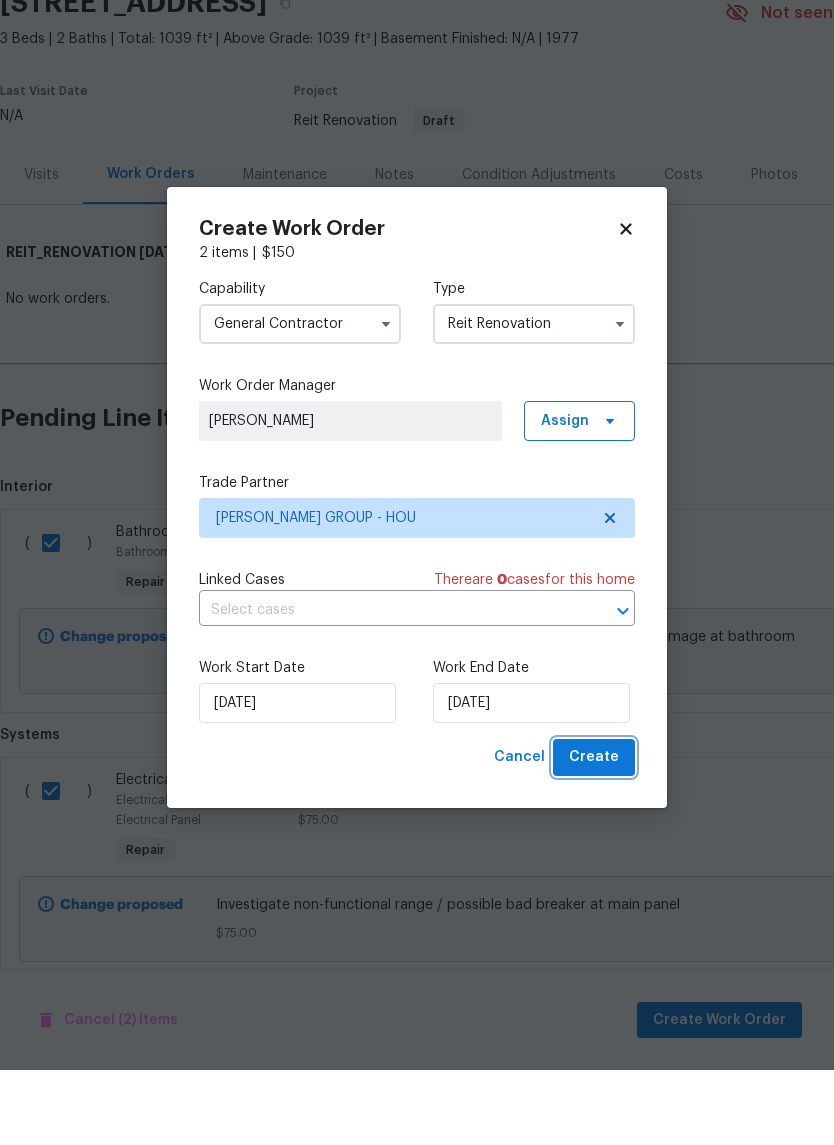 click on "Create" at bounding box center (594, 832) 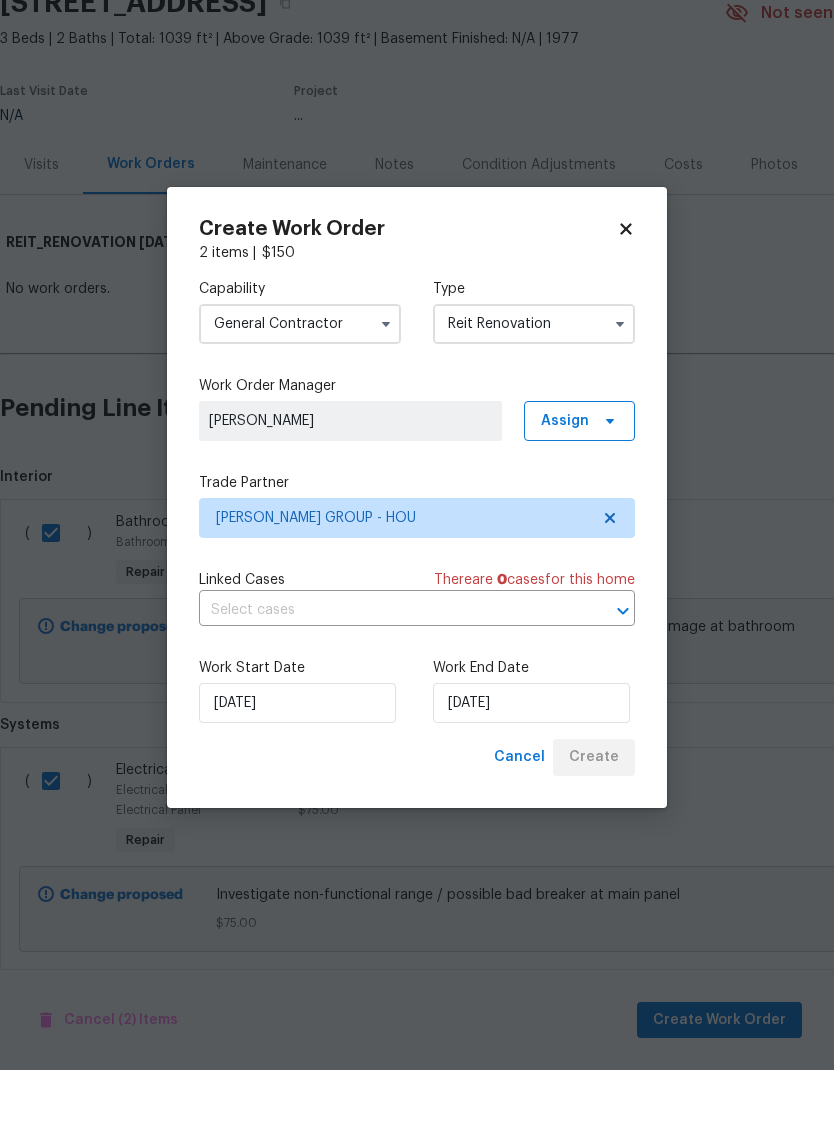 scroll, scrollTop: 73, scrollLeft: 0, axis: vertical 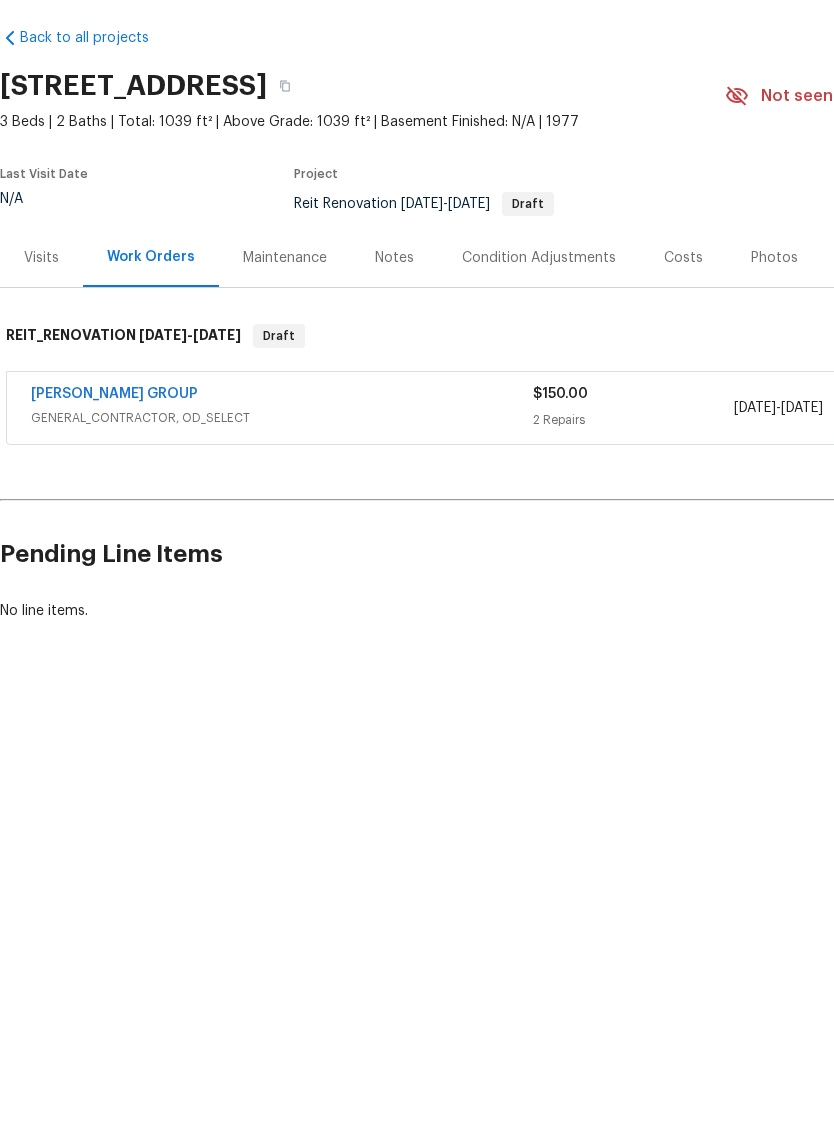 click on "[PERSON_NAME] GROUP" at bounding box center (114, 469) 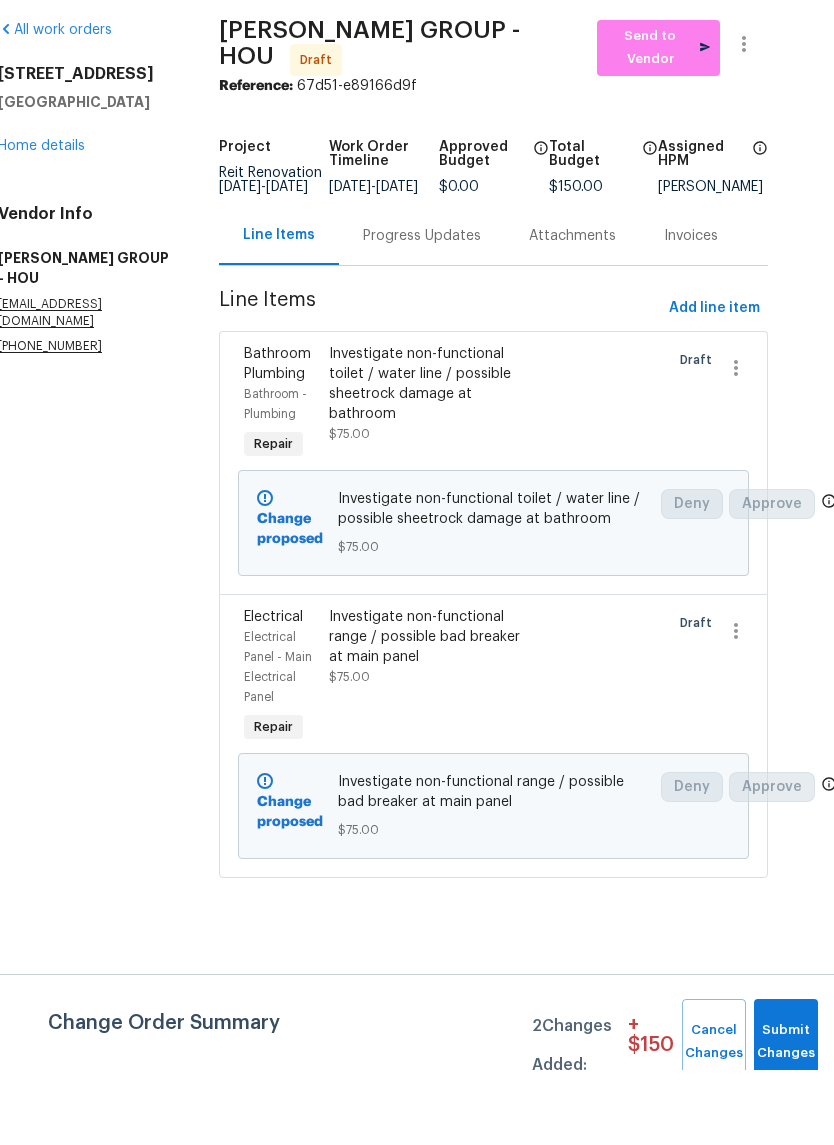 scroll, scrollTop: 0, scrollLeft: 33, axis: horizontal 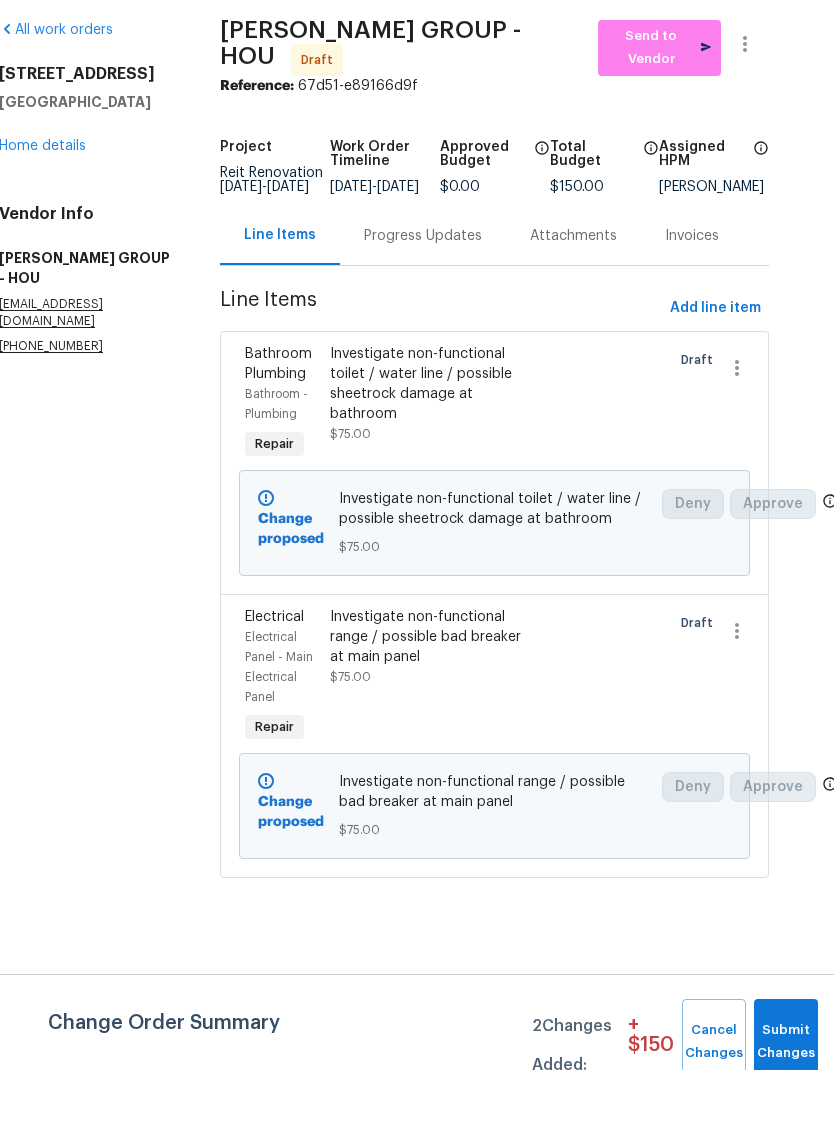 click on "Home details" at bounding box center (42, 221) 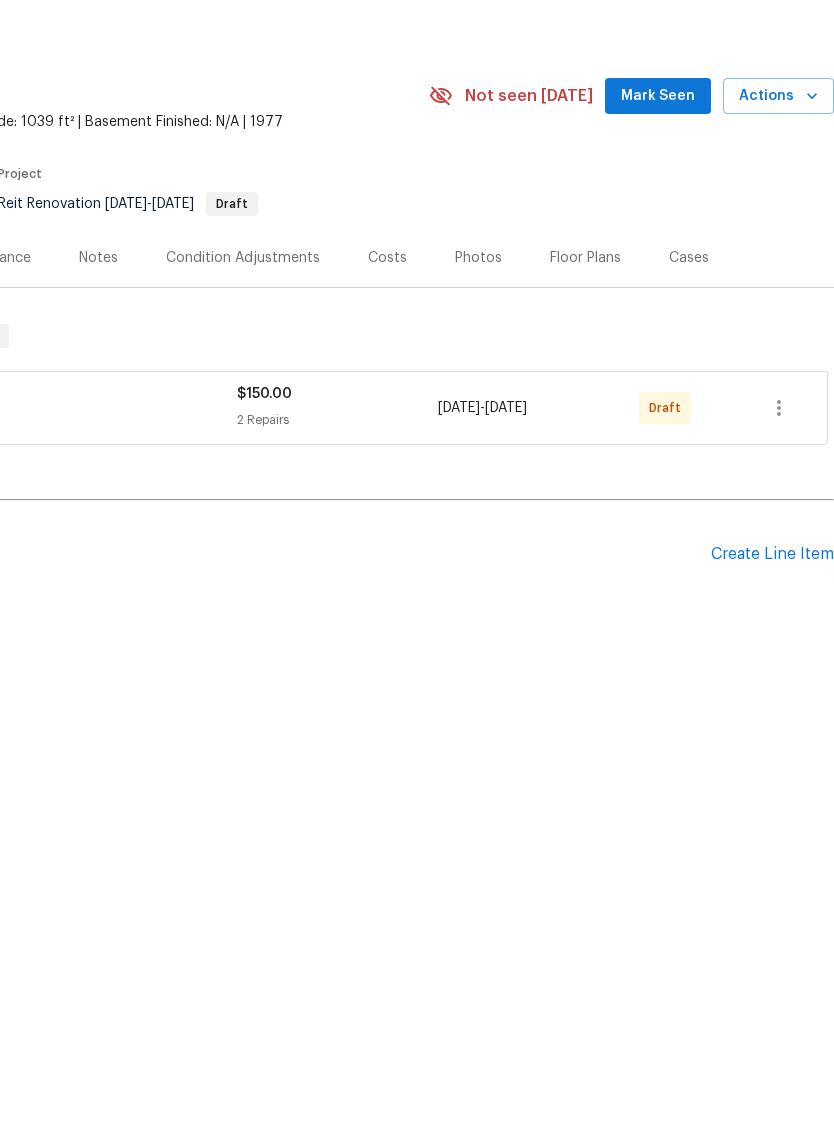 scroll, scrollTop: 0, scrollLeft: 296, axis: horizontal 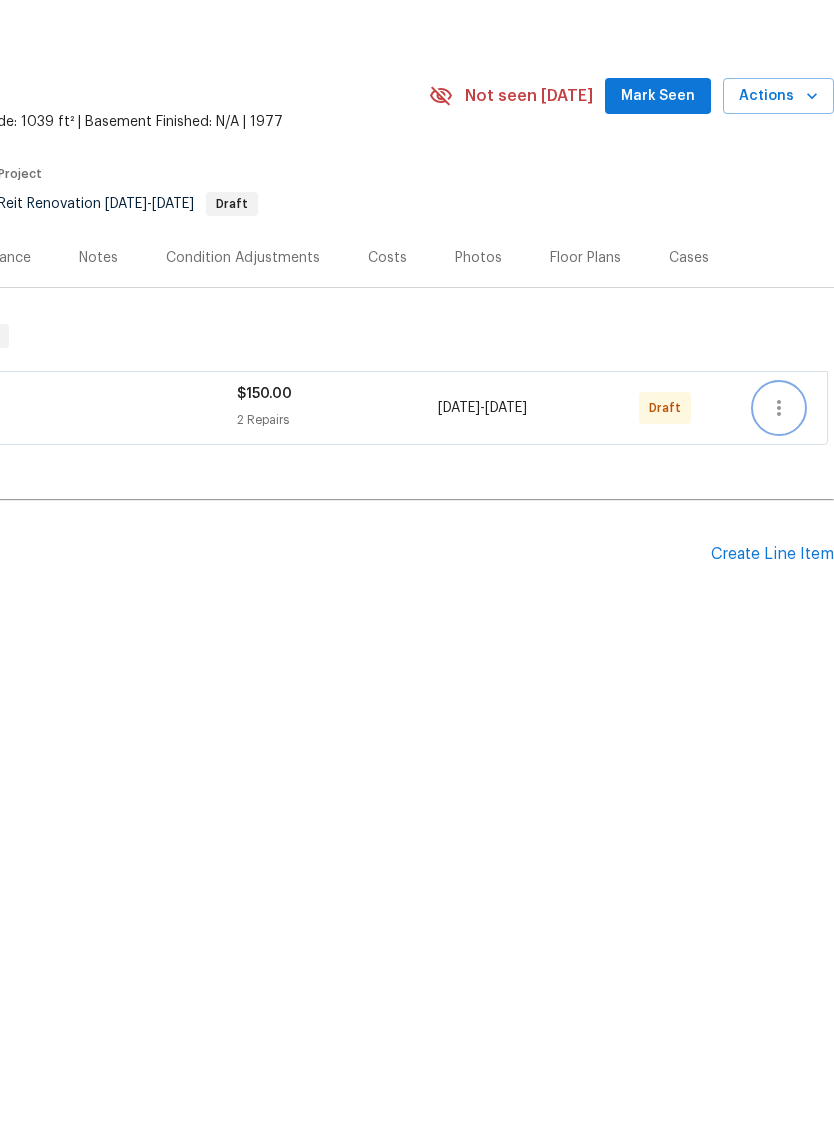 click 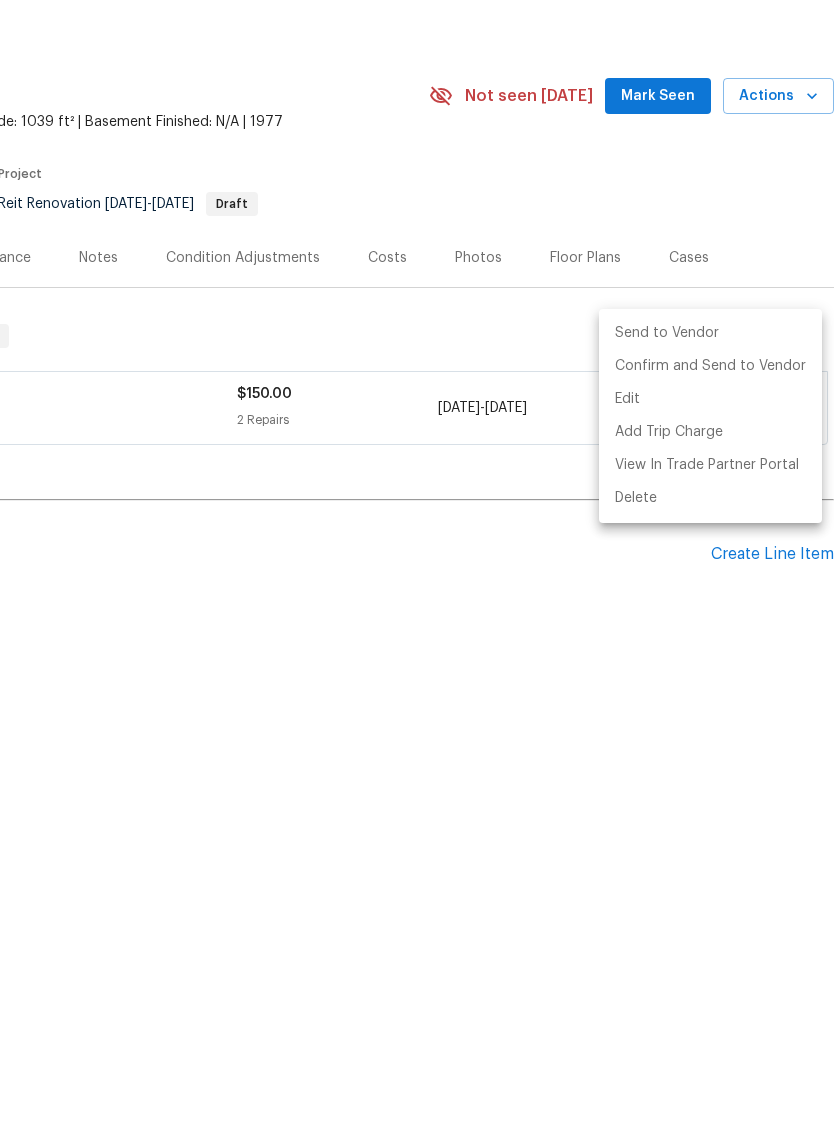 click on "Send to Vendor" at bounding box center (710, 408) 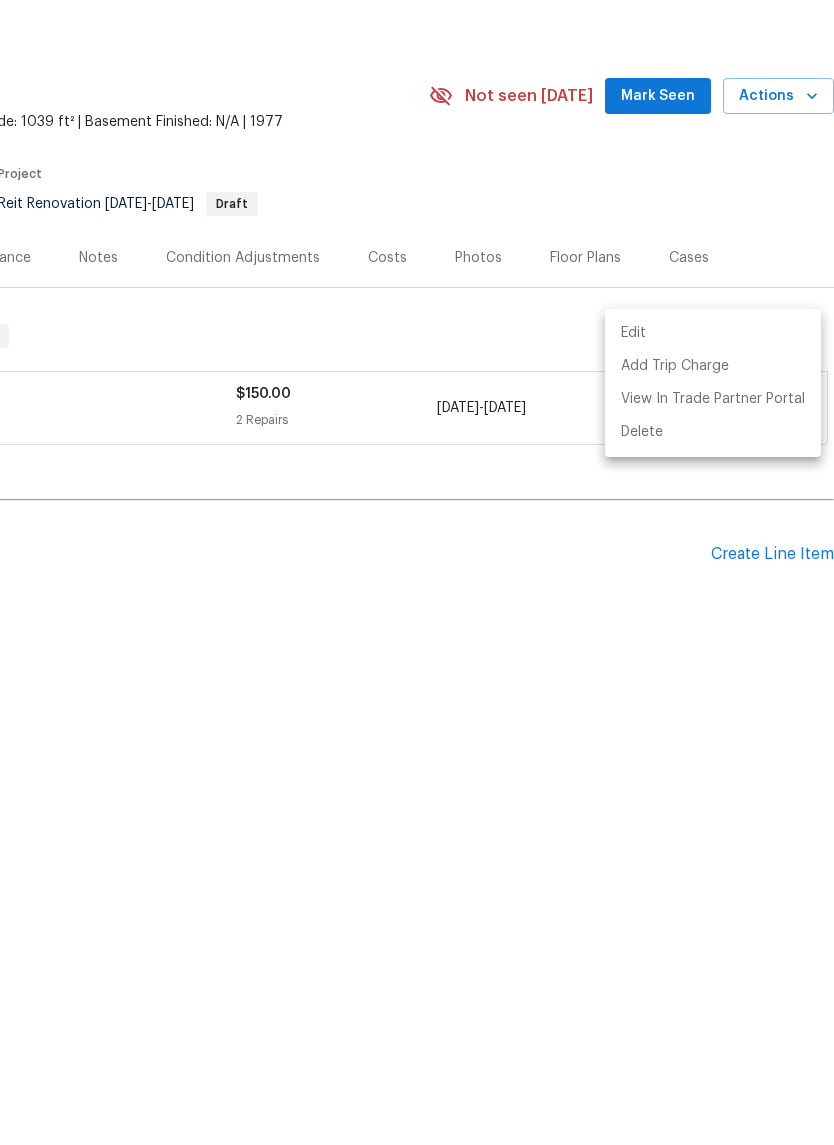 click at bounding box center [417, 572] 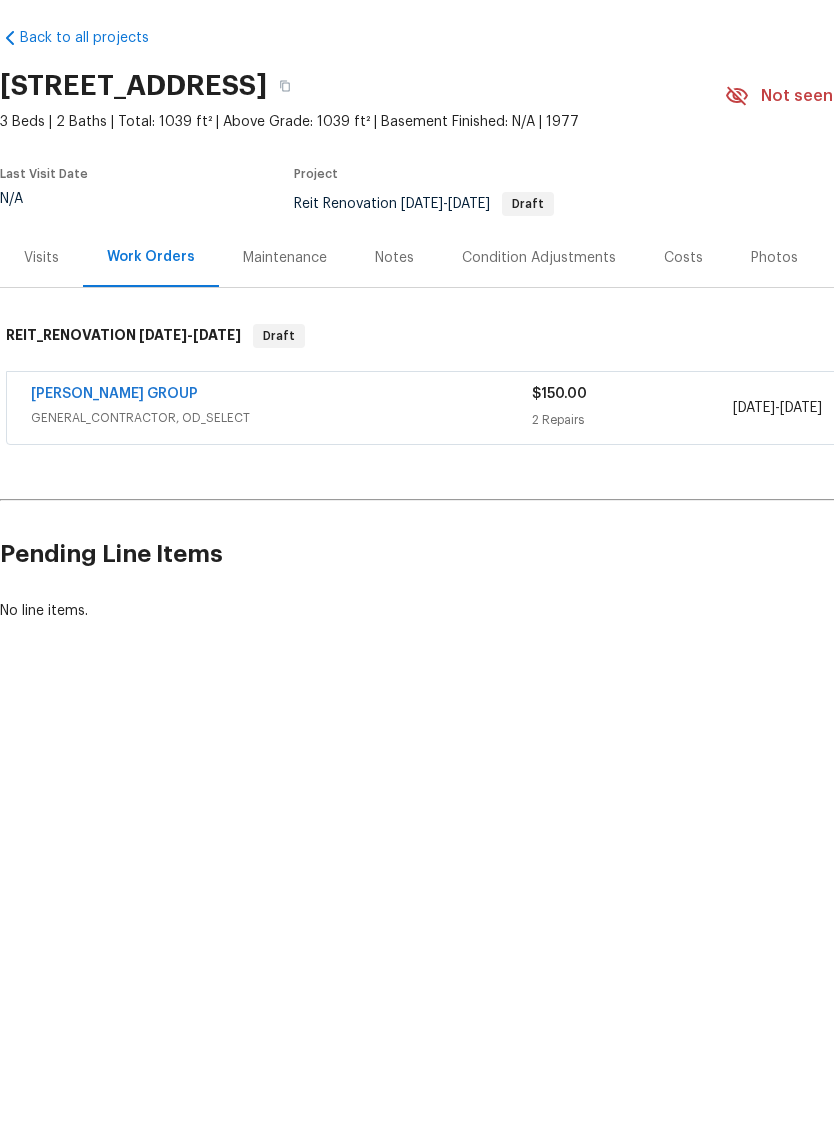 scroll, scrollTop: 0, scrollLeft: 0, axis: both 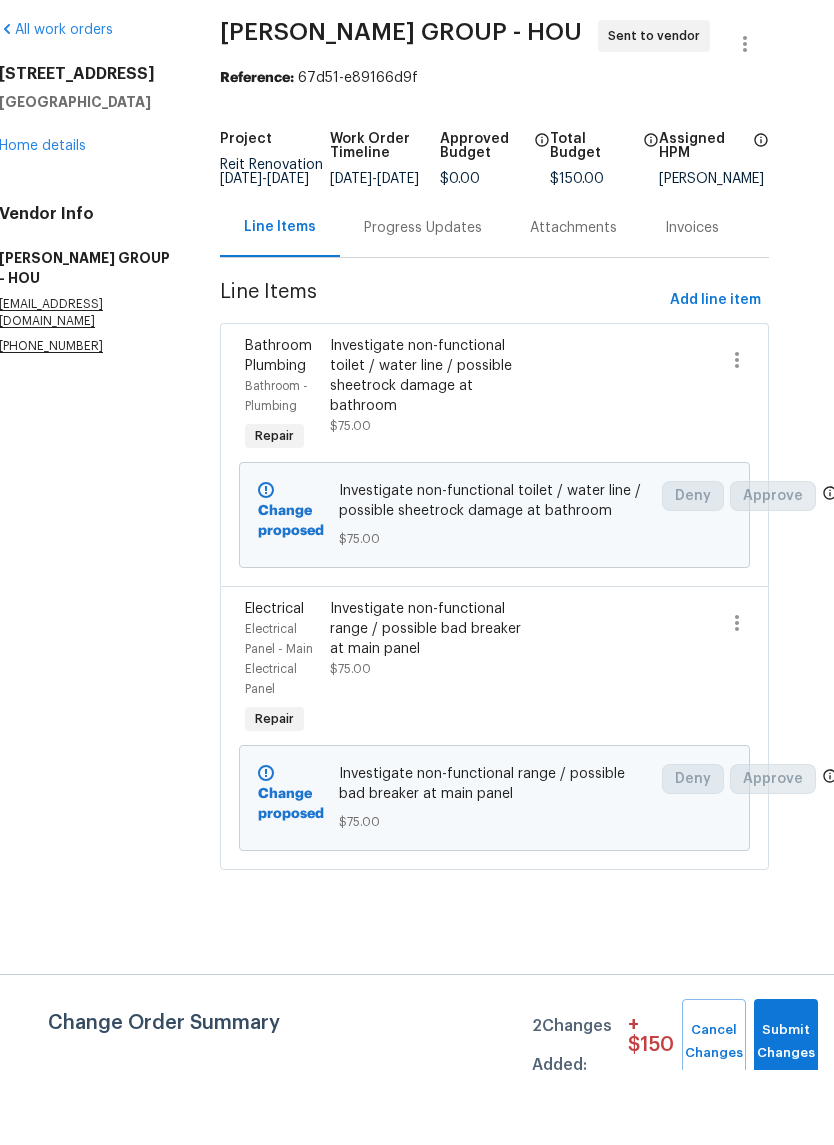 click on "Investigate non-functional toilet / water line / possible sheetrock damage at bathroom" at bounding box center [430, 451] 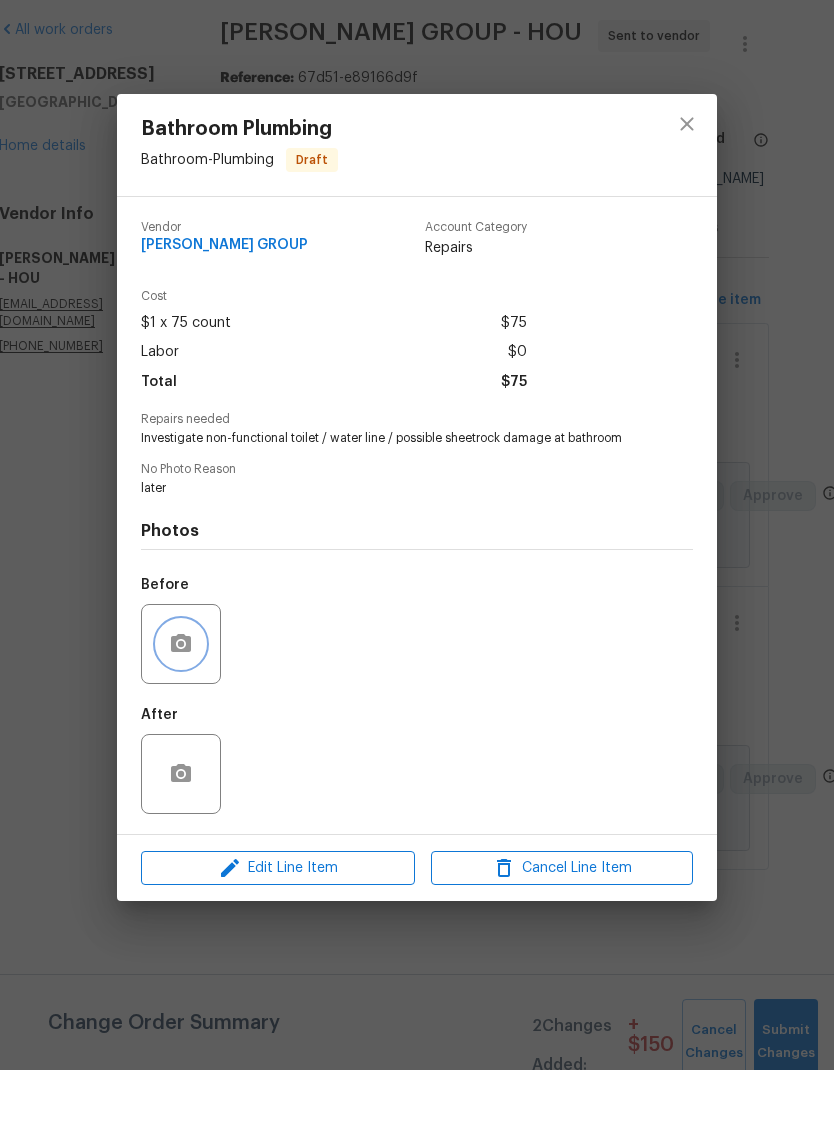 click 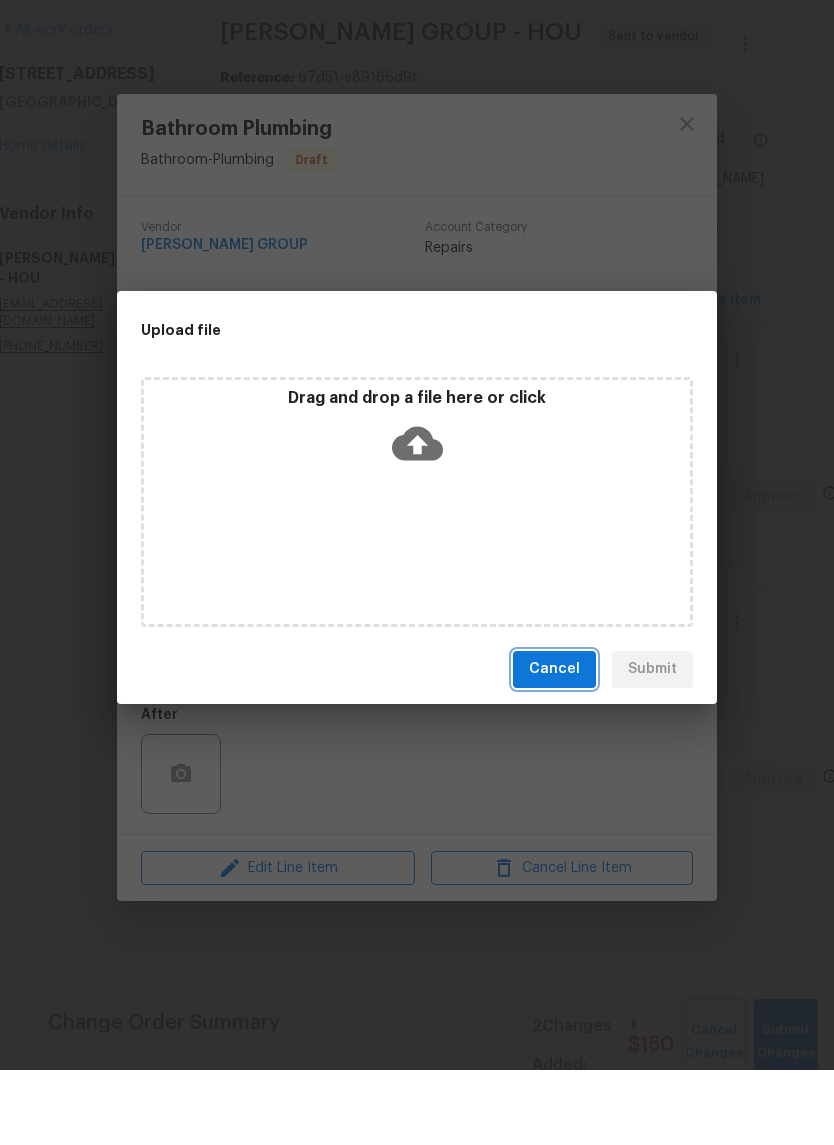 click on "Cancel" at bounding box center [554, 744] 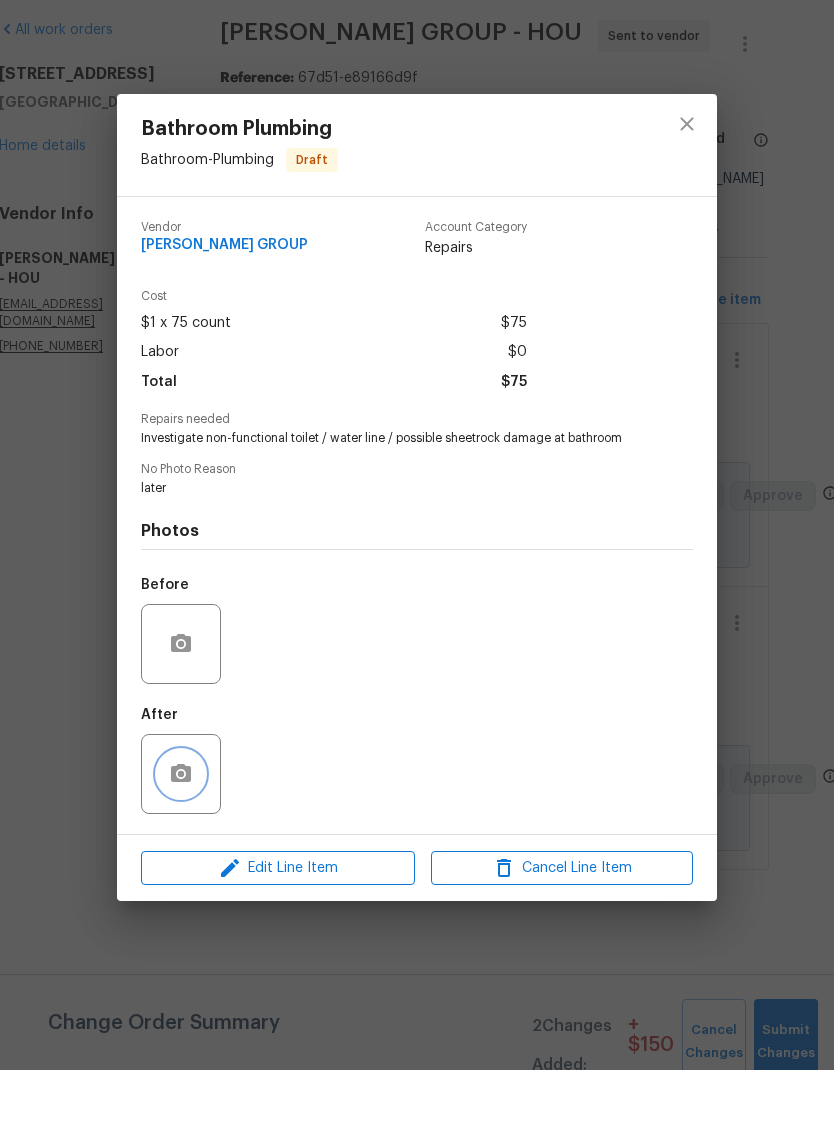 click at bounding box center (181, 849) 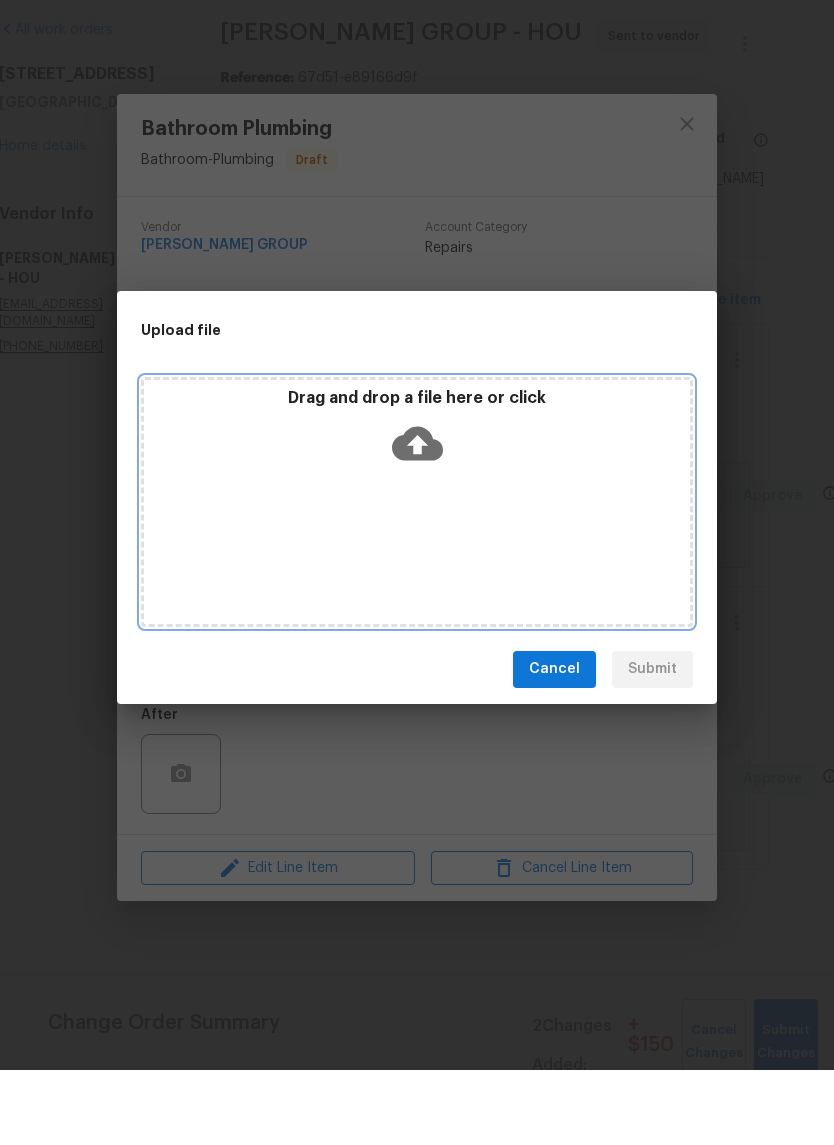 click 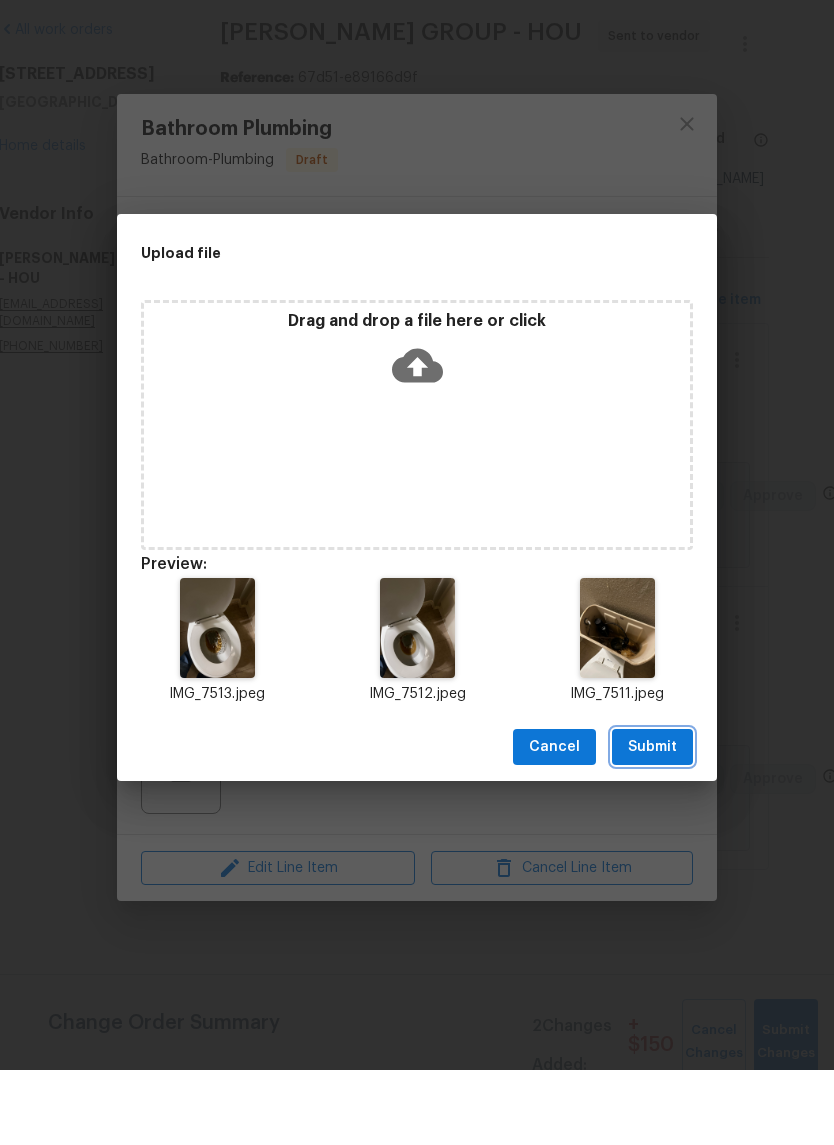 click on "Submit" at bounding box center (652, 822) 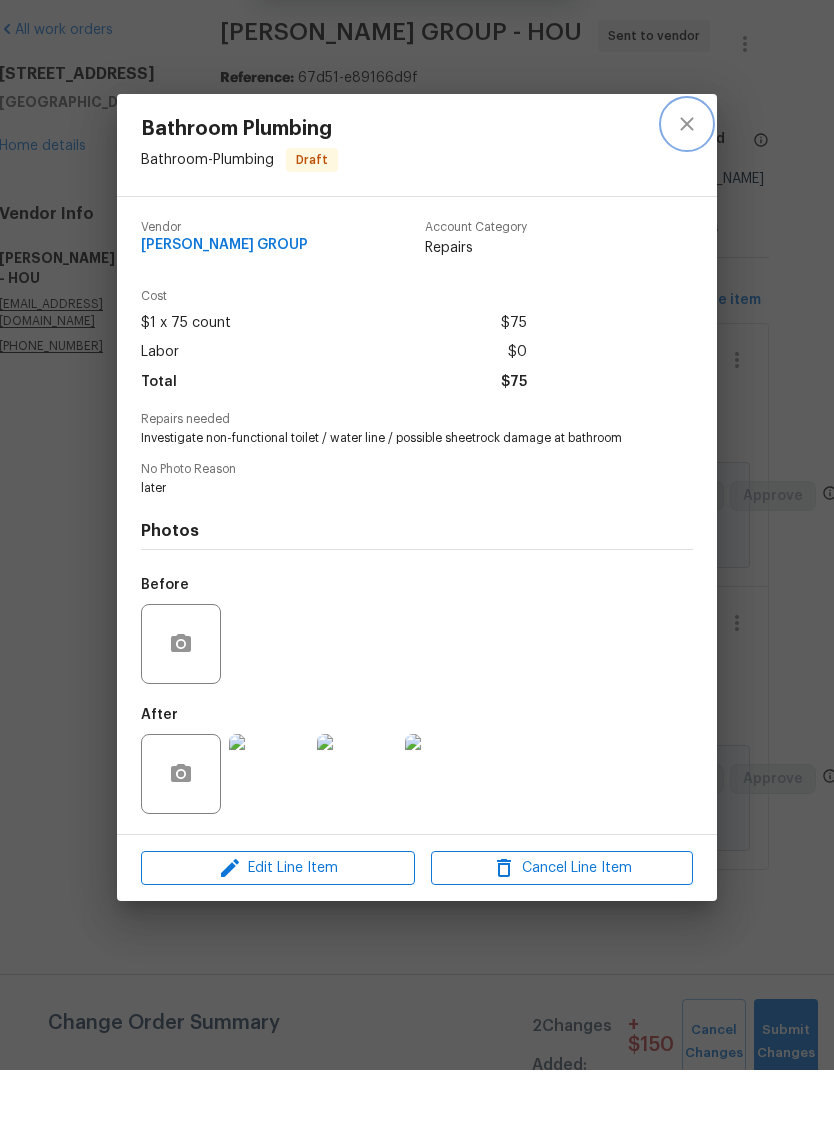 click at bounding box center (687, 199) 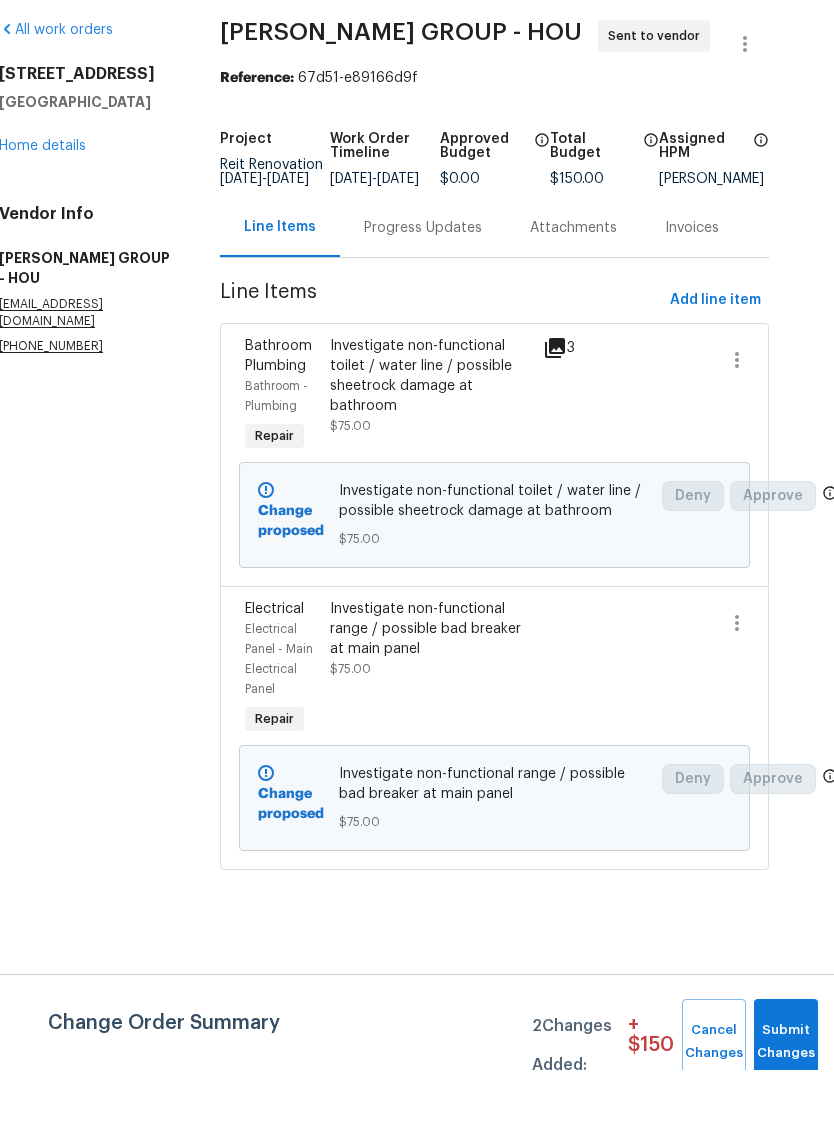 click on "Investigate non-functional range / possible bad breaker at main panel" at bounding box center [430, 704] 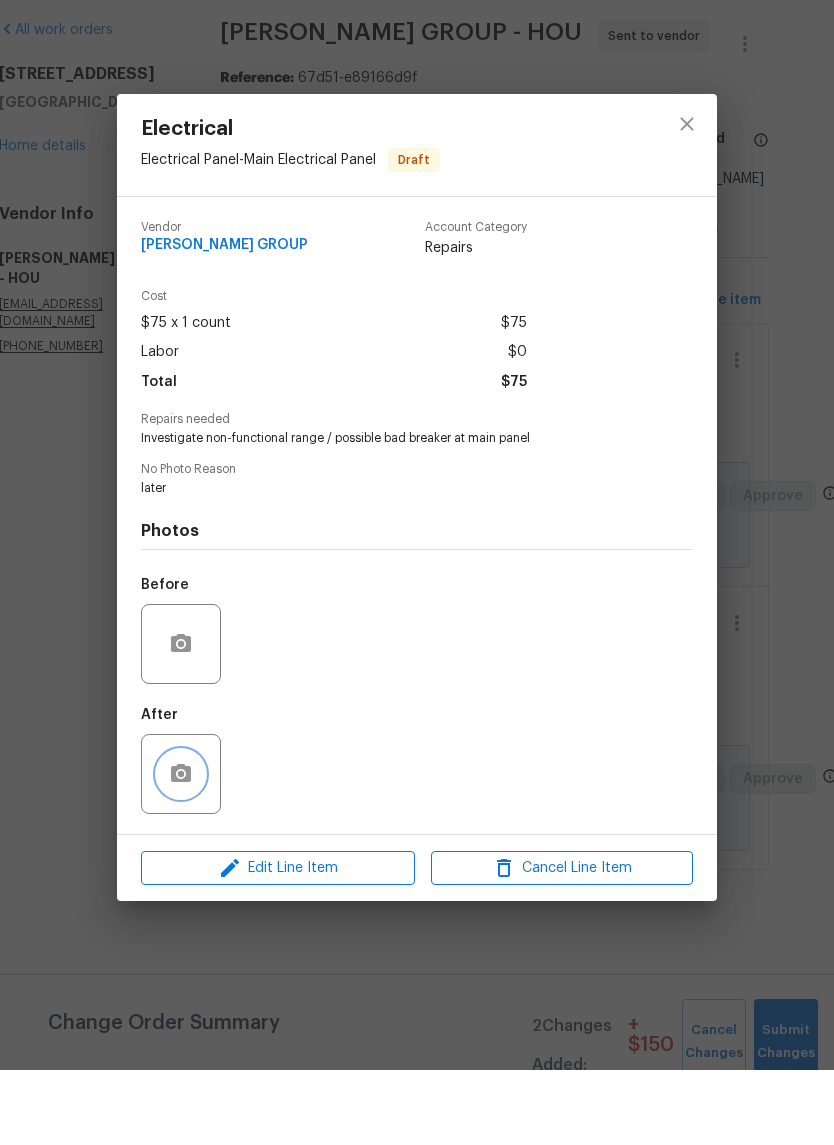 click 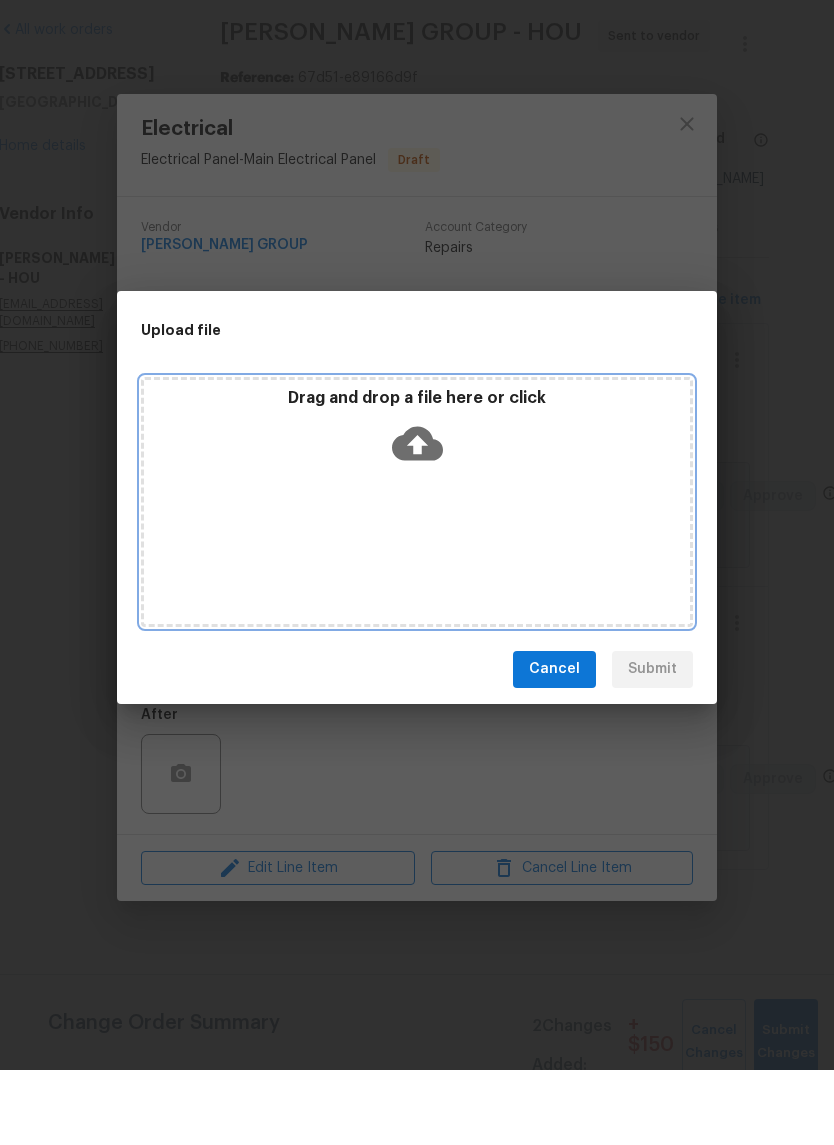 click 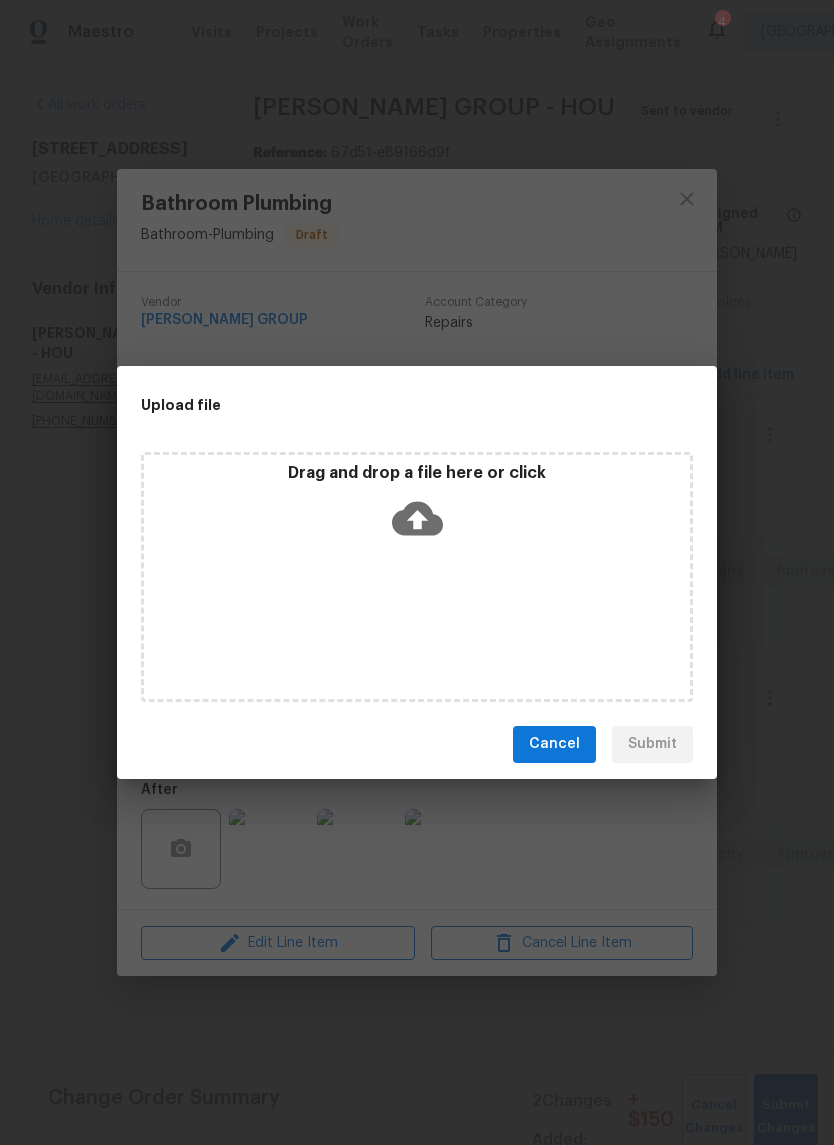 scroll, scrollTop: 75, scrollLeft: 0, axis: vertical 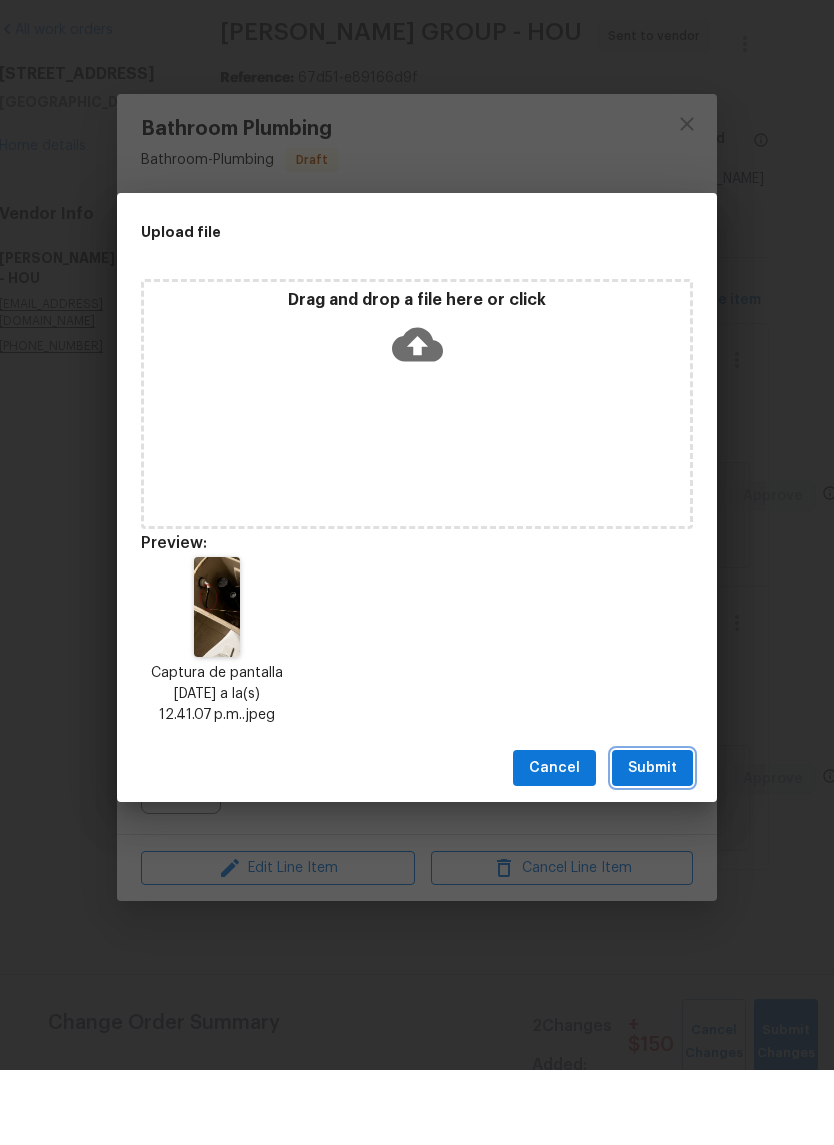 click on "Submit" at bounding box center (652, 843) 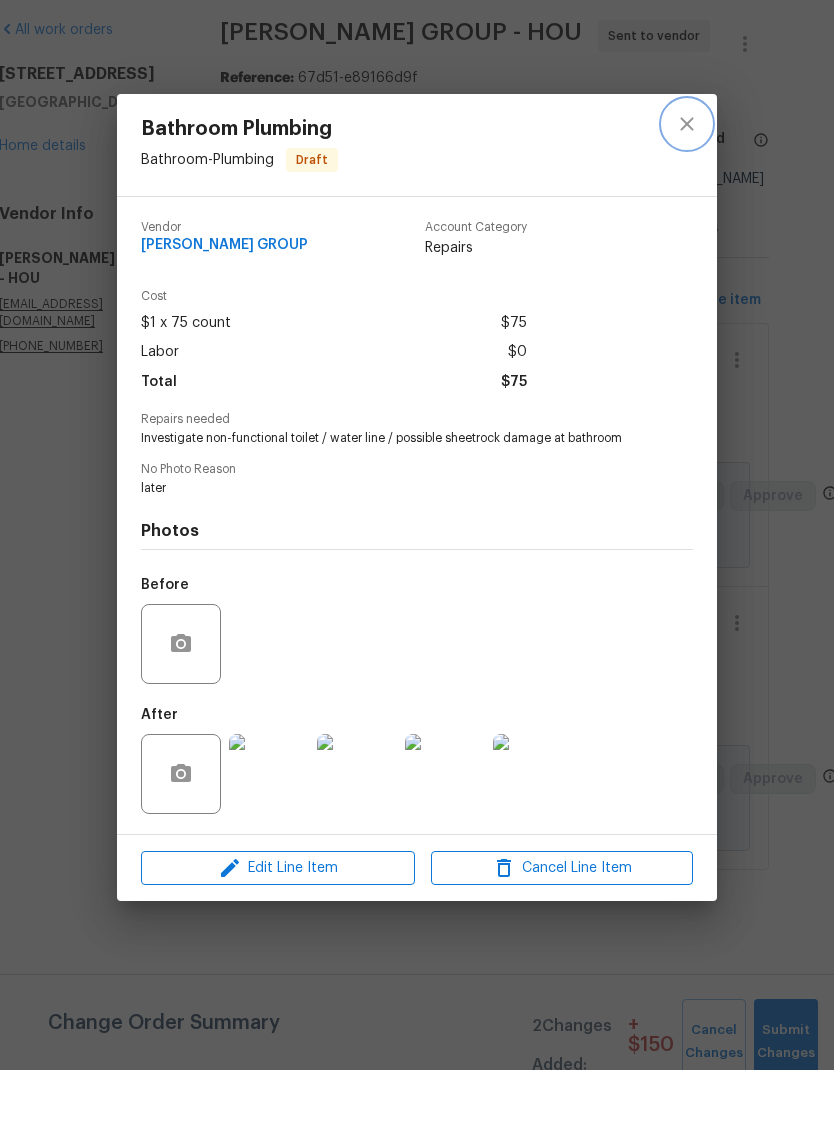 click 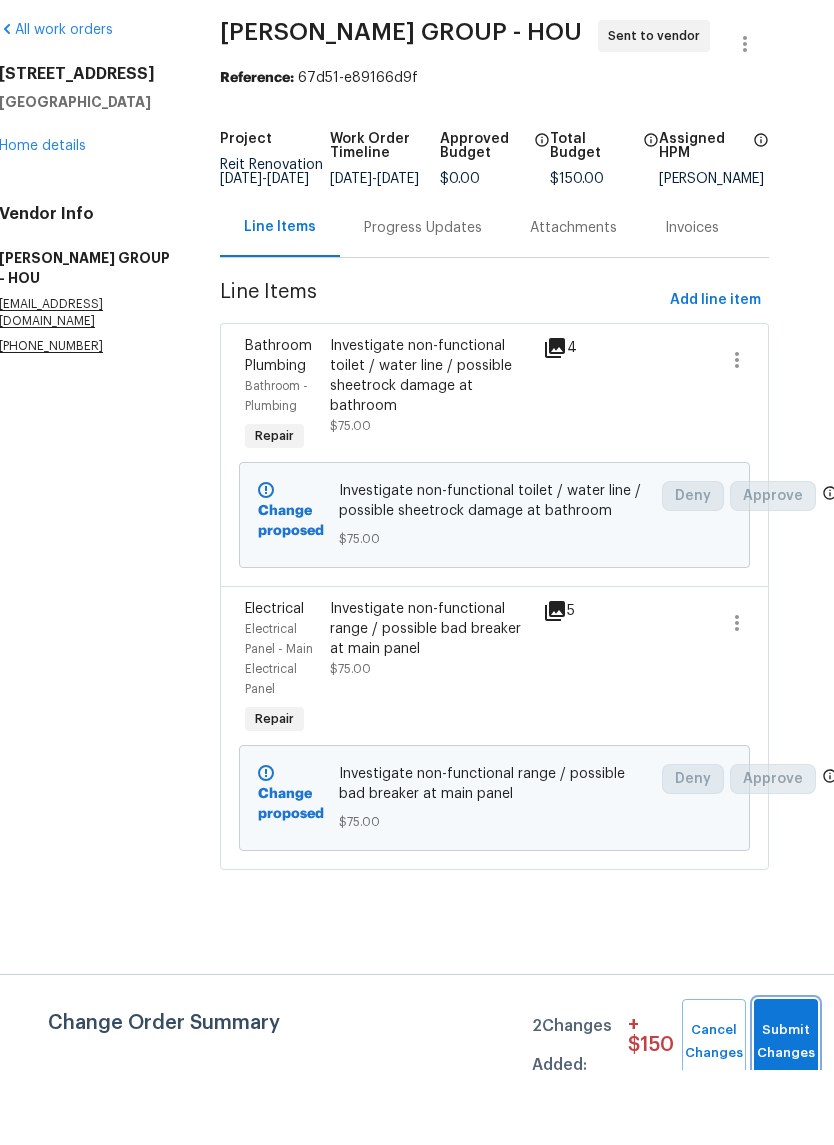 click on "Submit Changes" at bounding box center (786, 1117) 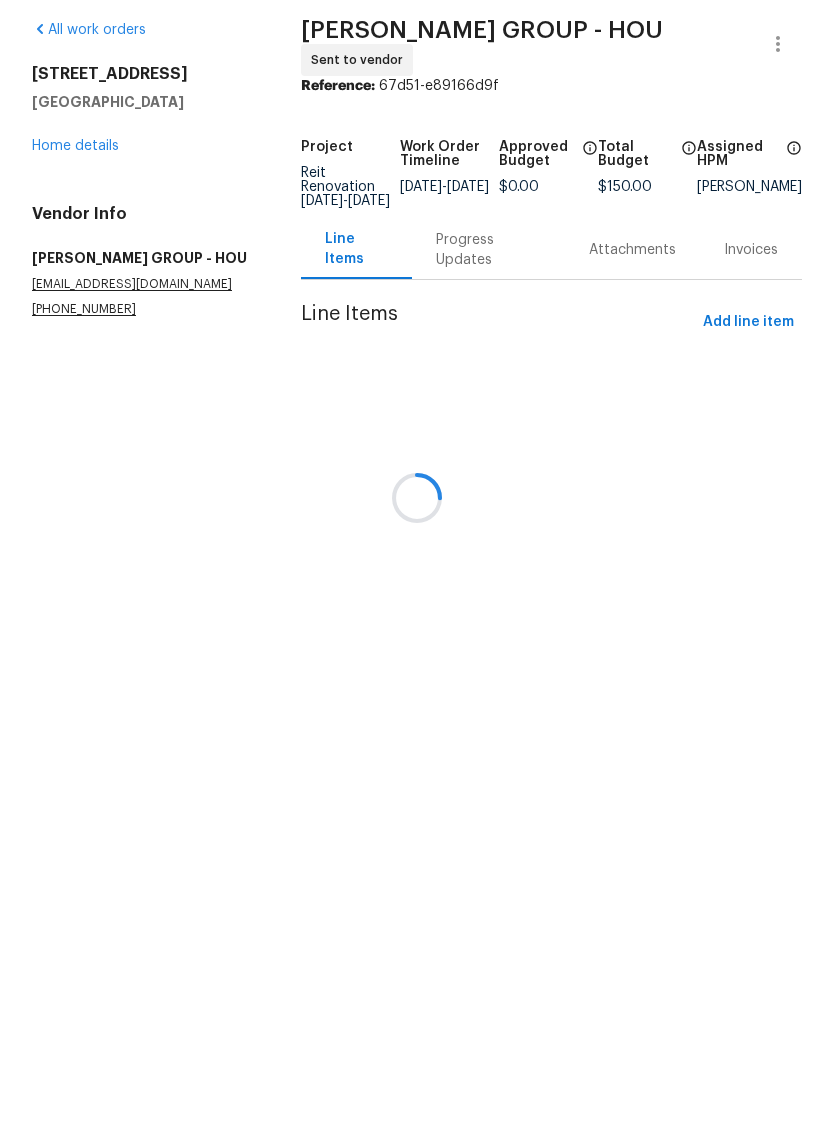 scroll, scrollTop: 0, scrollLeft: 0, axis: both 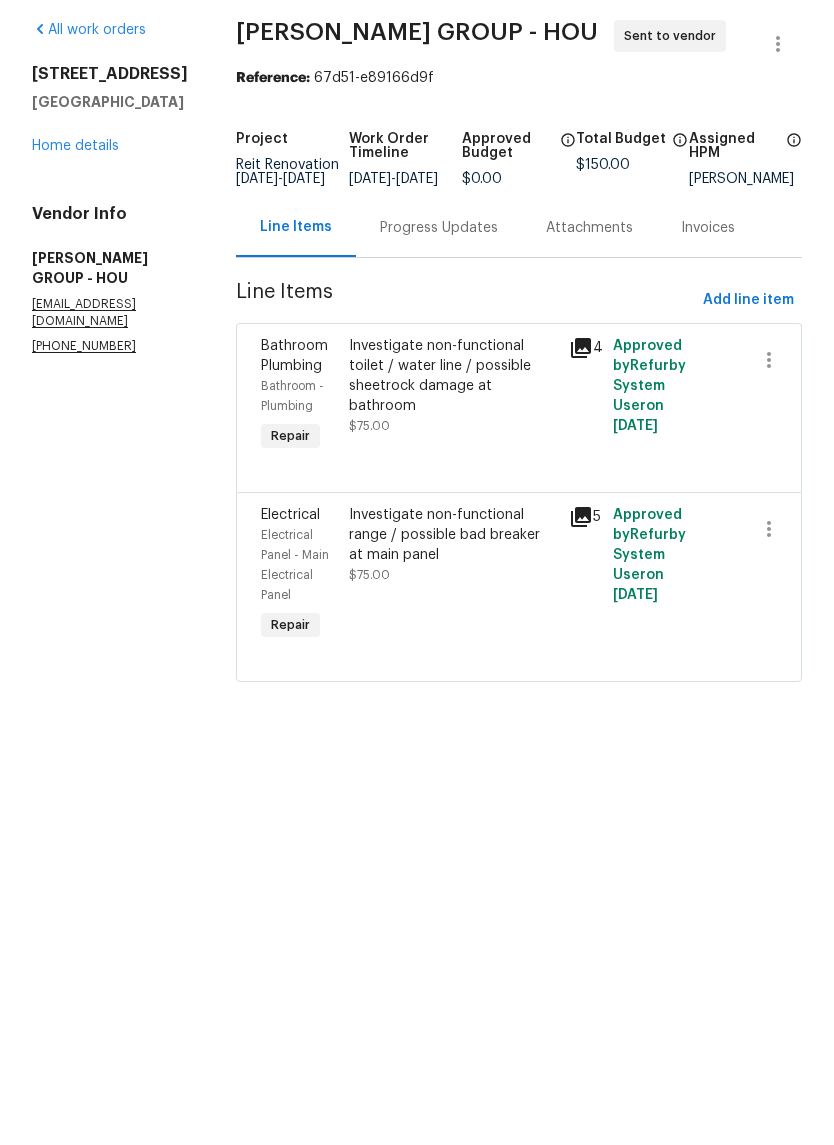 click on "Home details" at bounding box center [75, 221] 